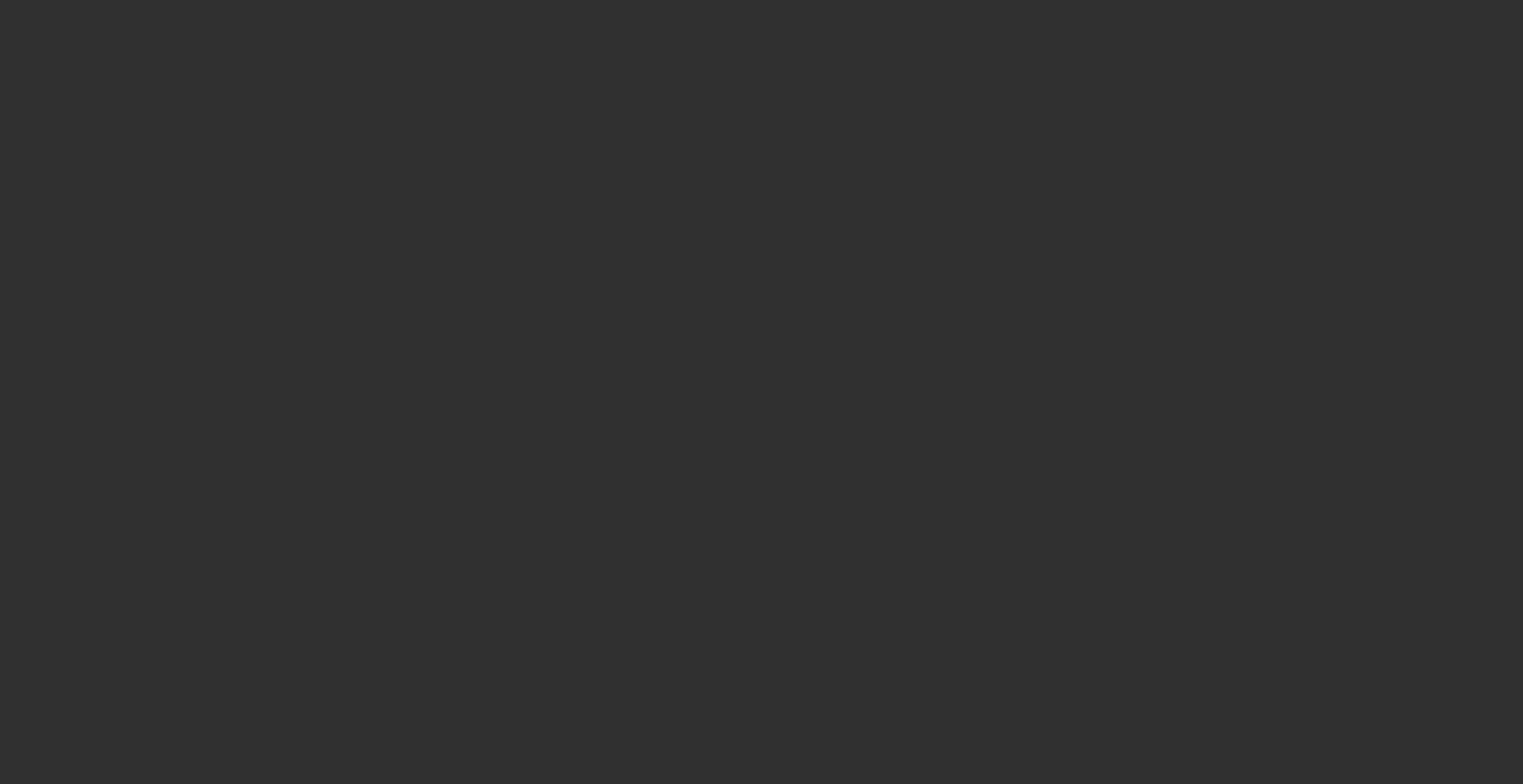 scroll, scrollTop: 0, scrollLeft: 0, axis: both 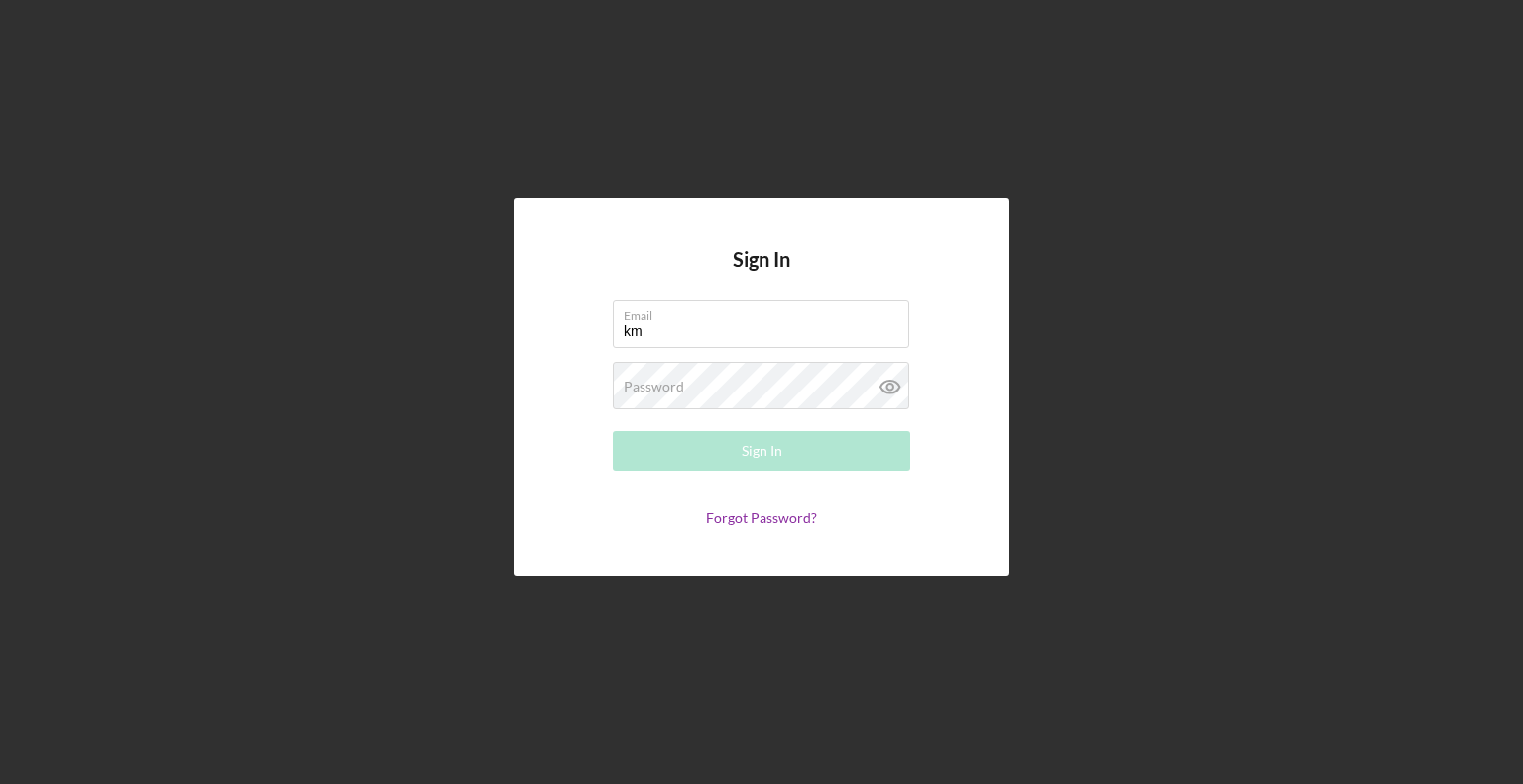 type on "[EMAIL]" 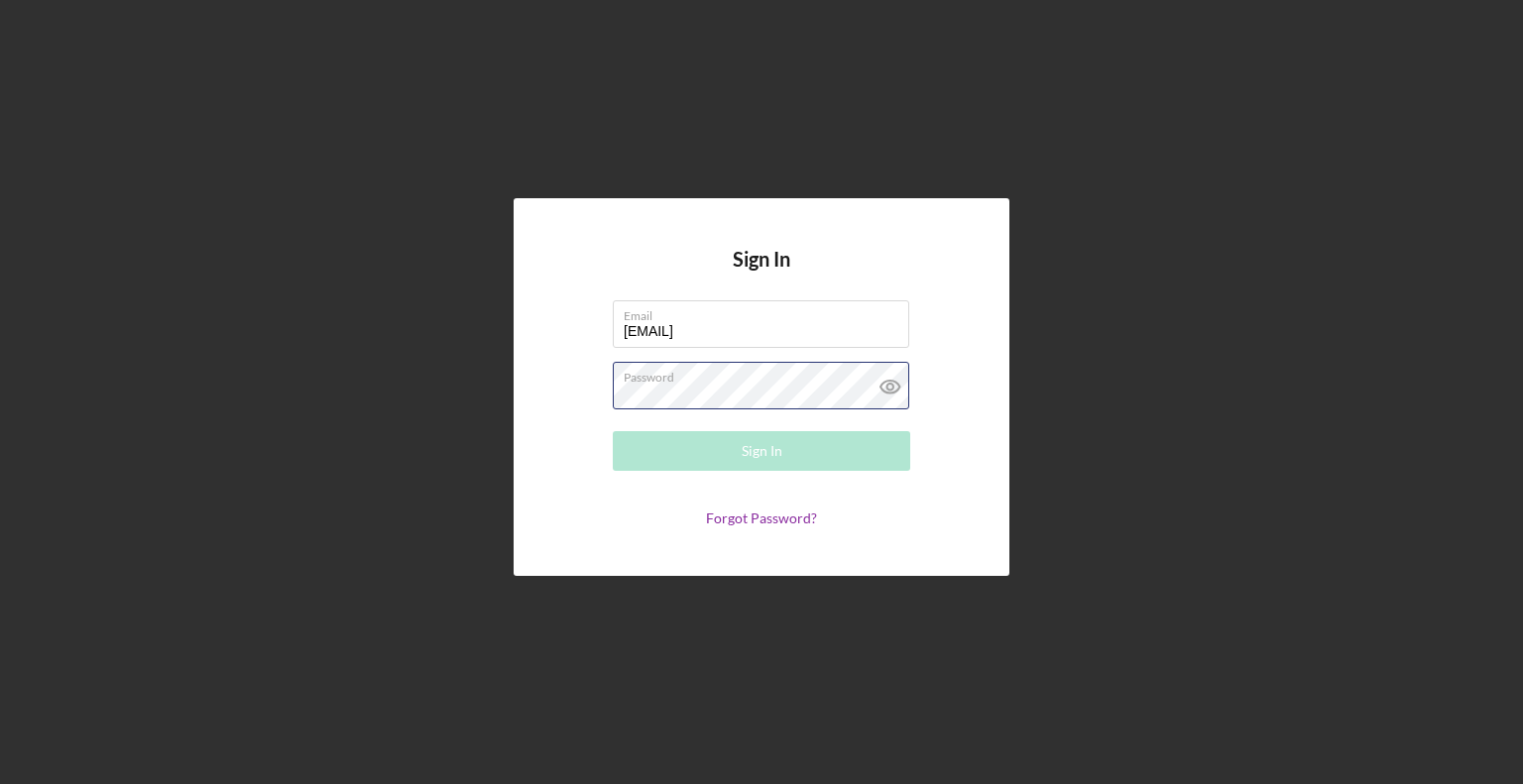 click on "Password Required" at bounding box center [762, 387] 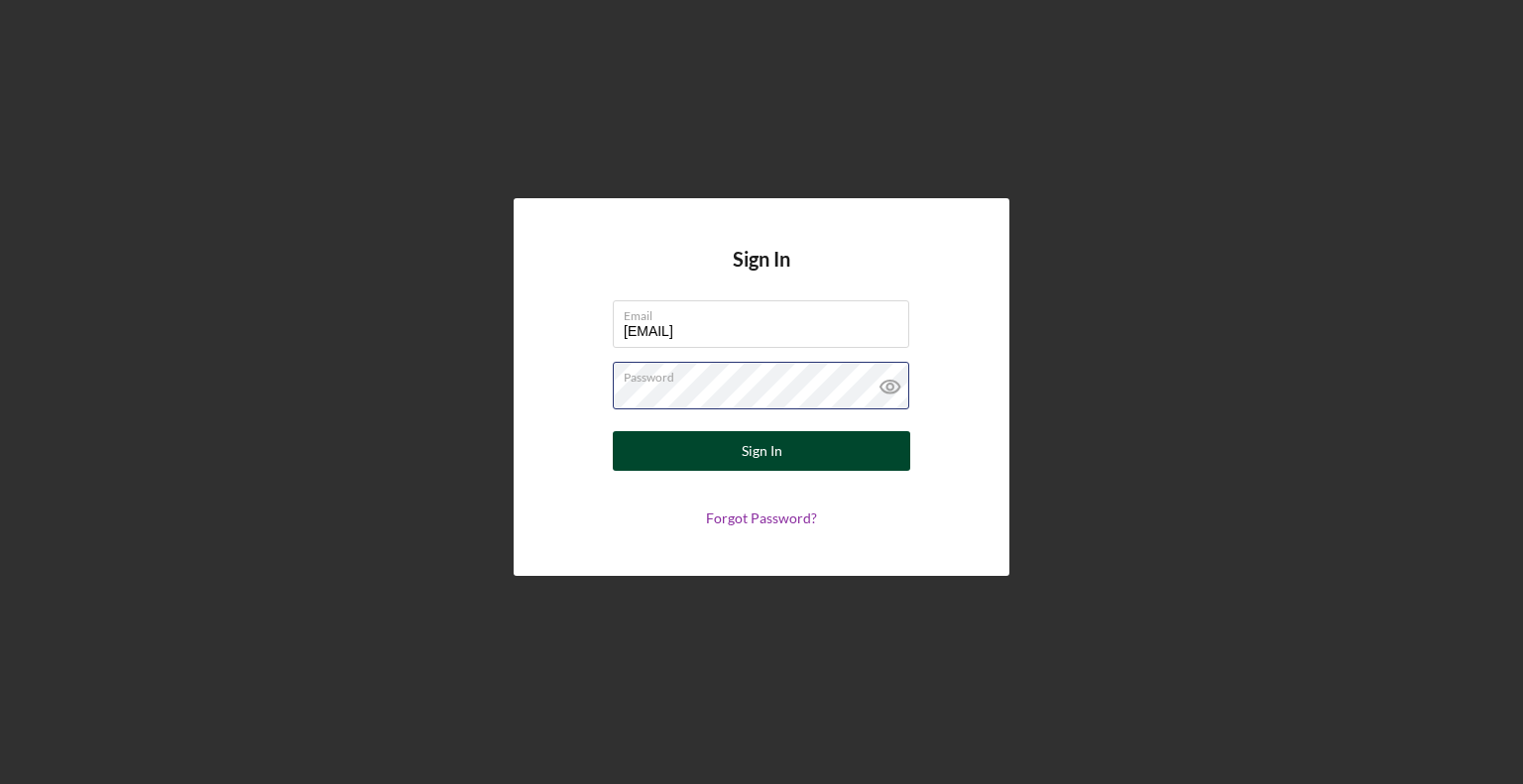 click on "Sign In" at bounding box center [762, 451] 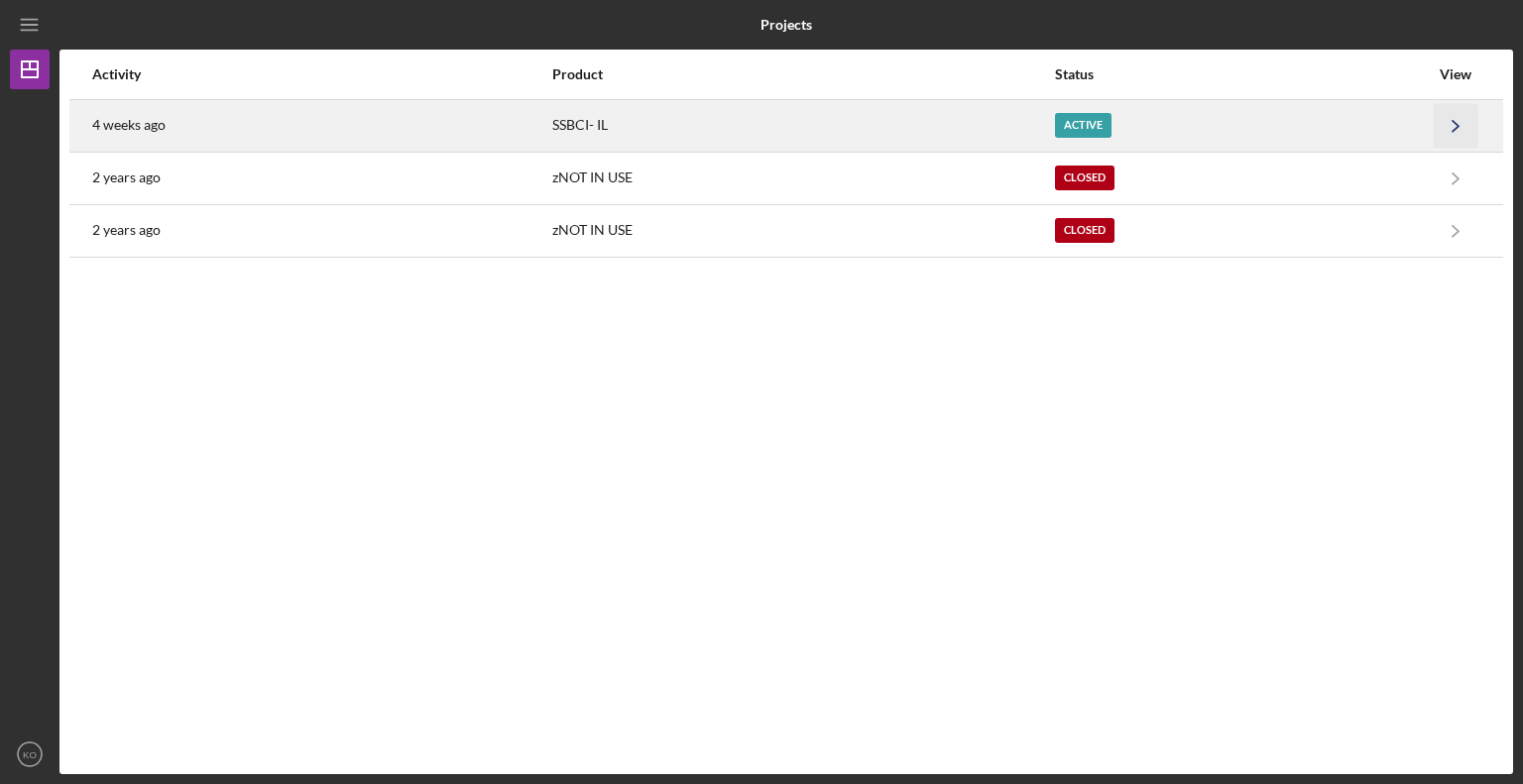 click on "Icon/Navigate" 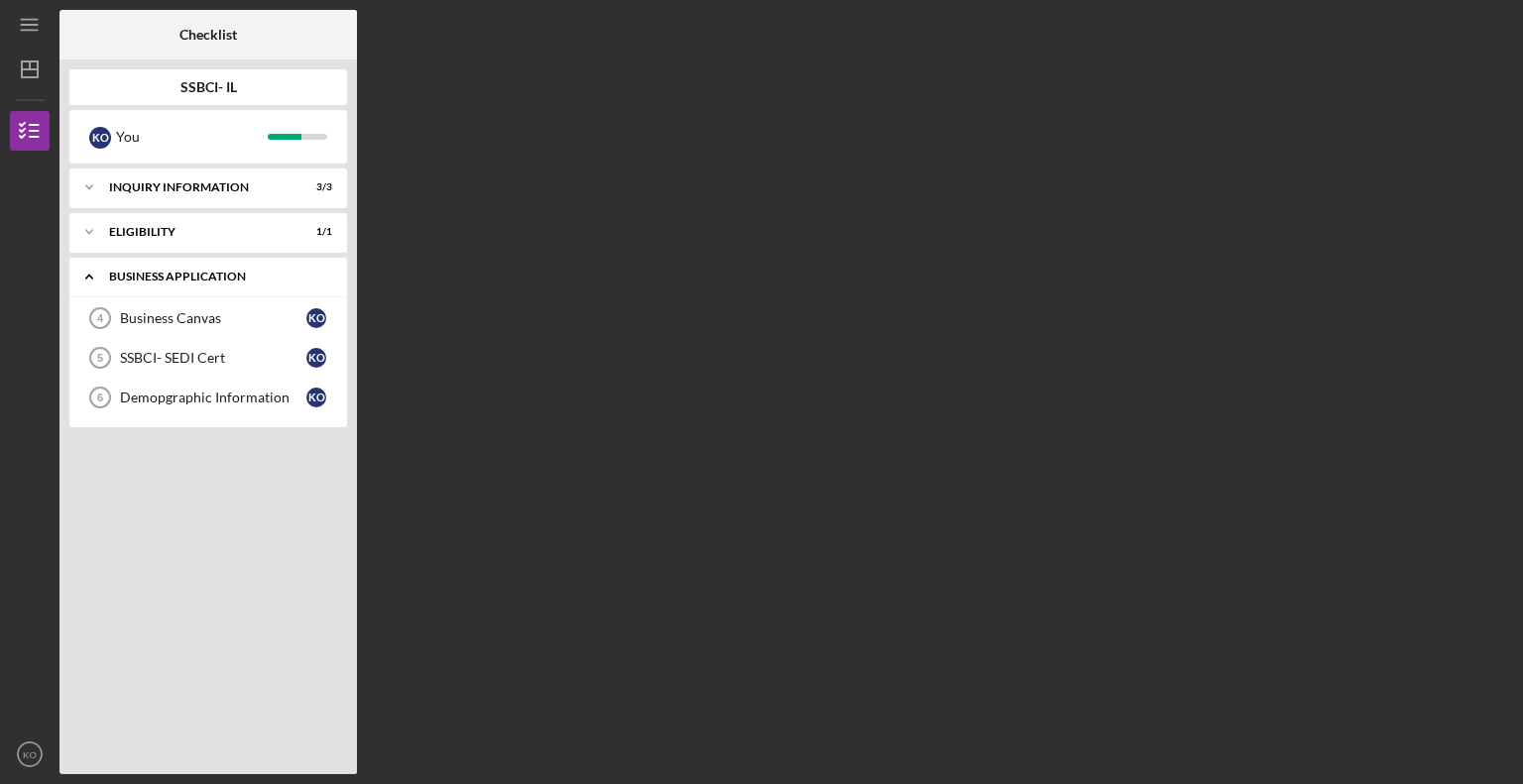click on "Business Application" at bounding box center (215, 277) 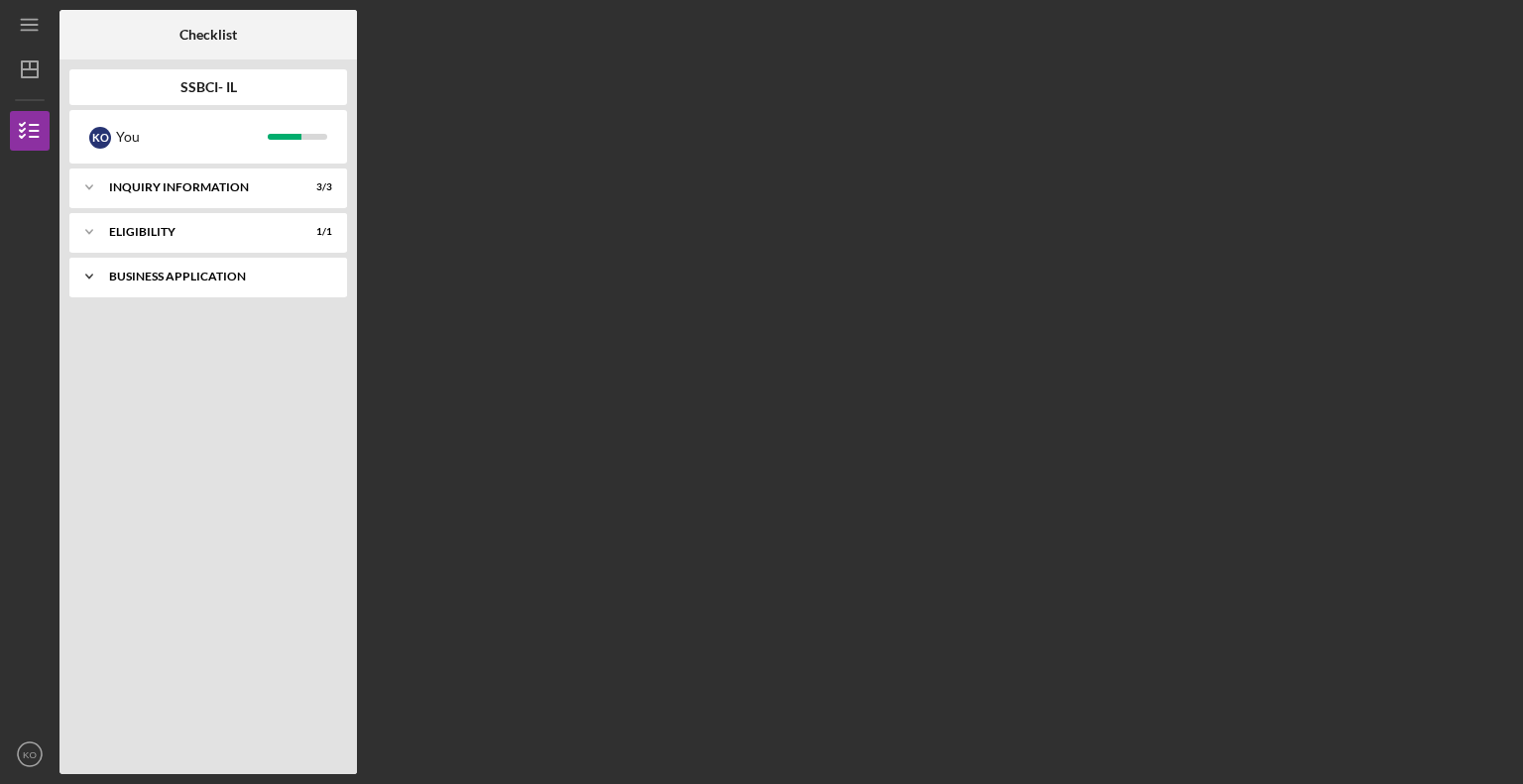 click on "Business Application" at bounding box center [215, 277] 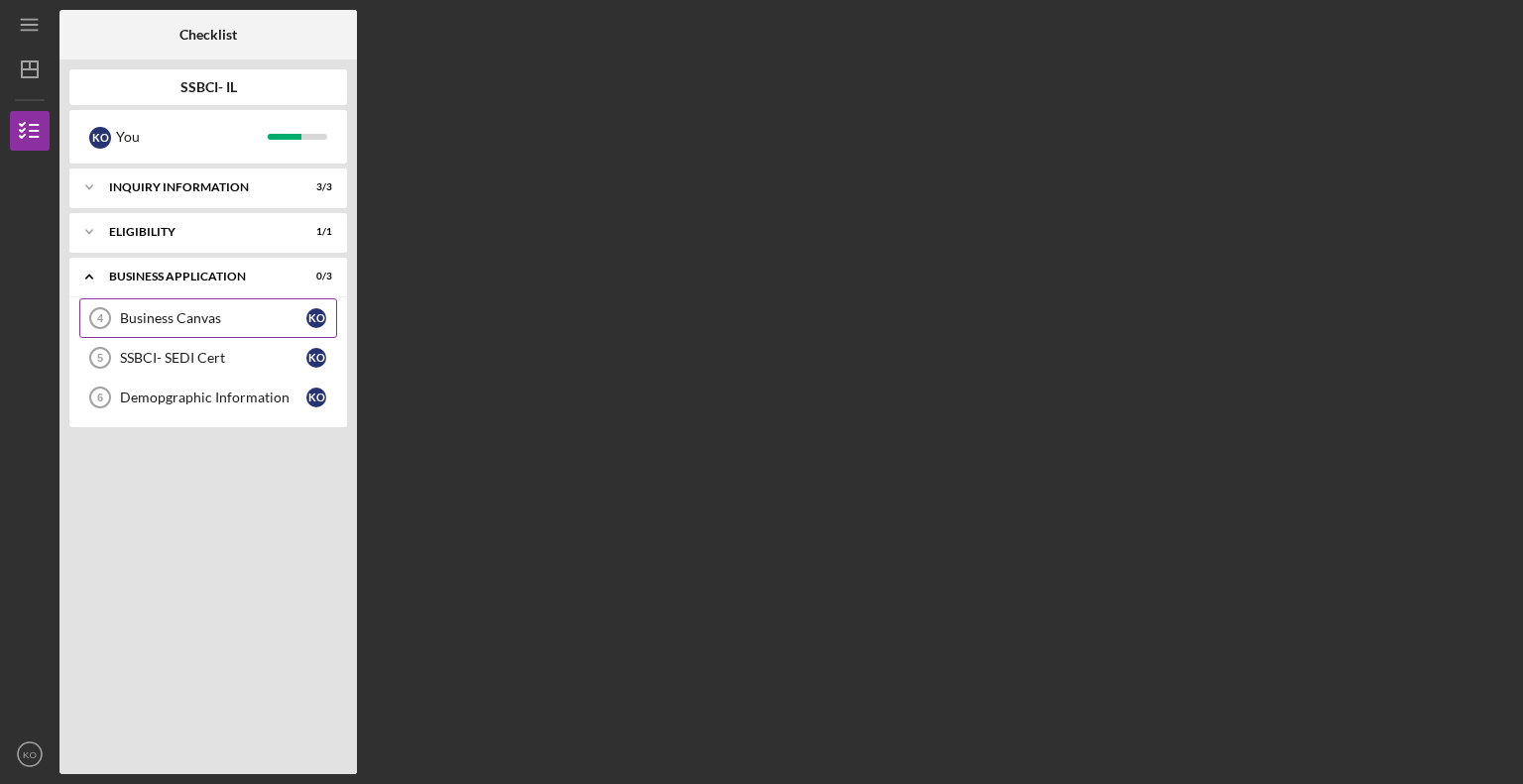 click on "Business Canvas" at bounding box center (213, 318) 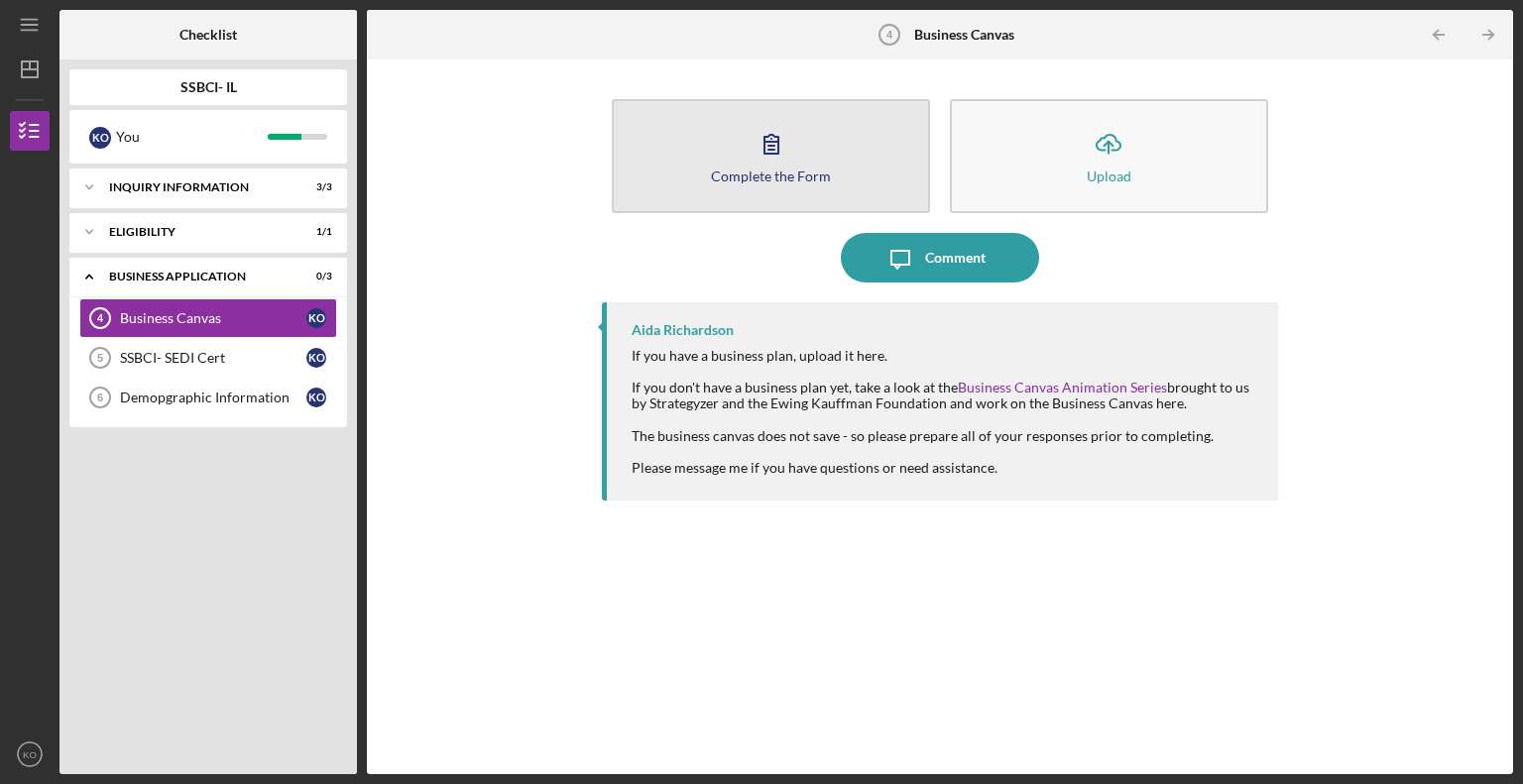 click 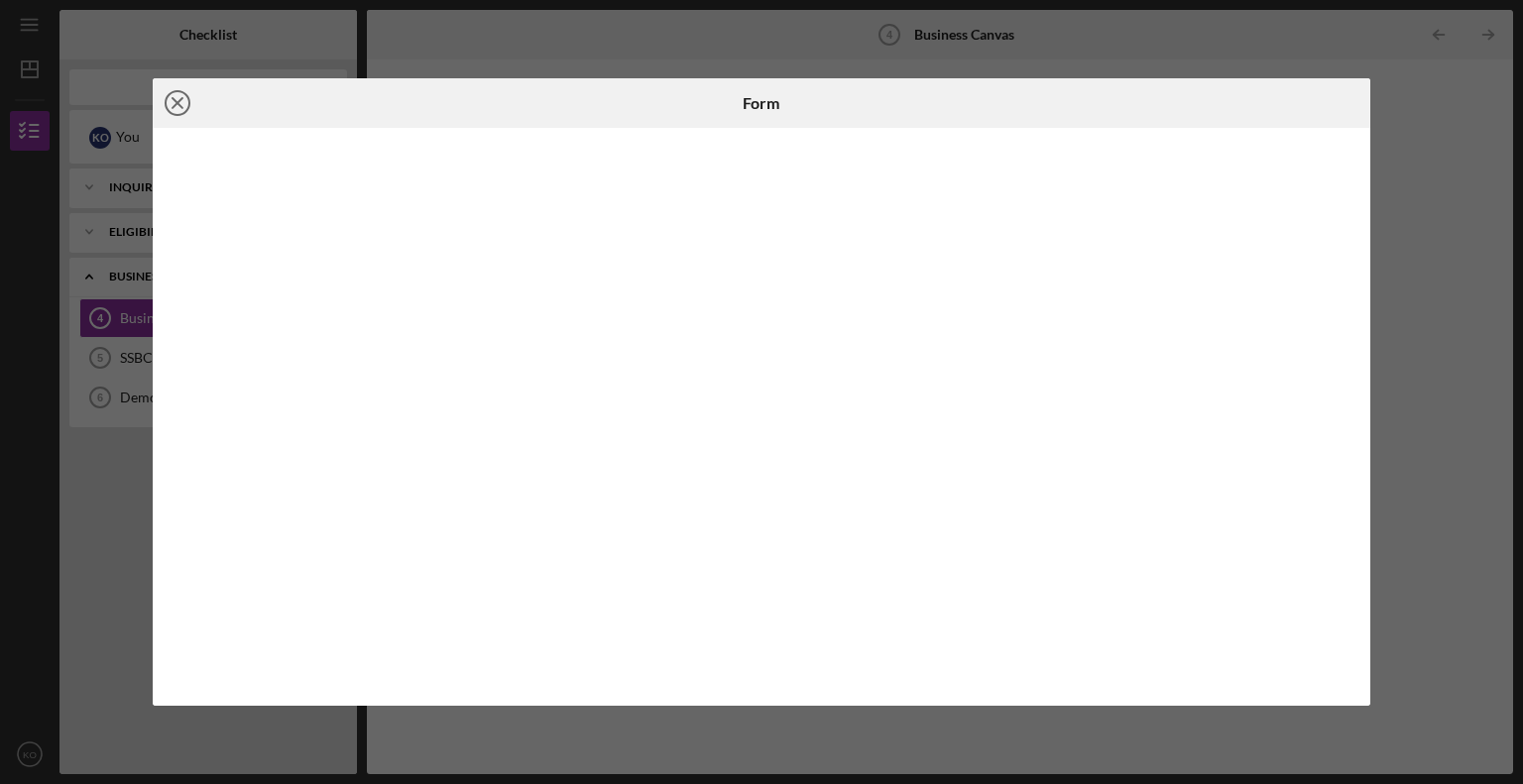 click on "Icon/Close" 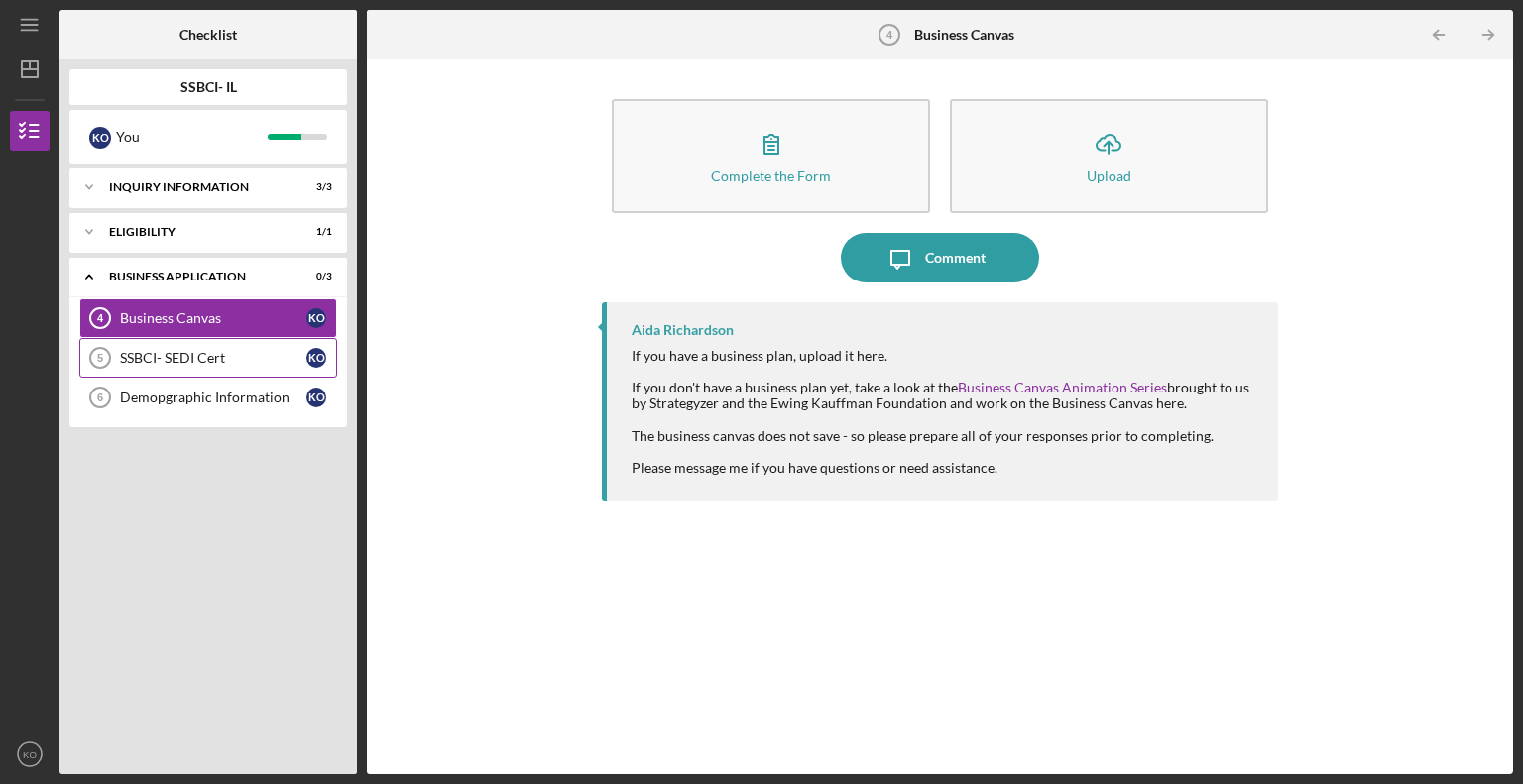 click on "SSBCI- SEDI Cert" at bounding box center (213, 358) 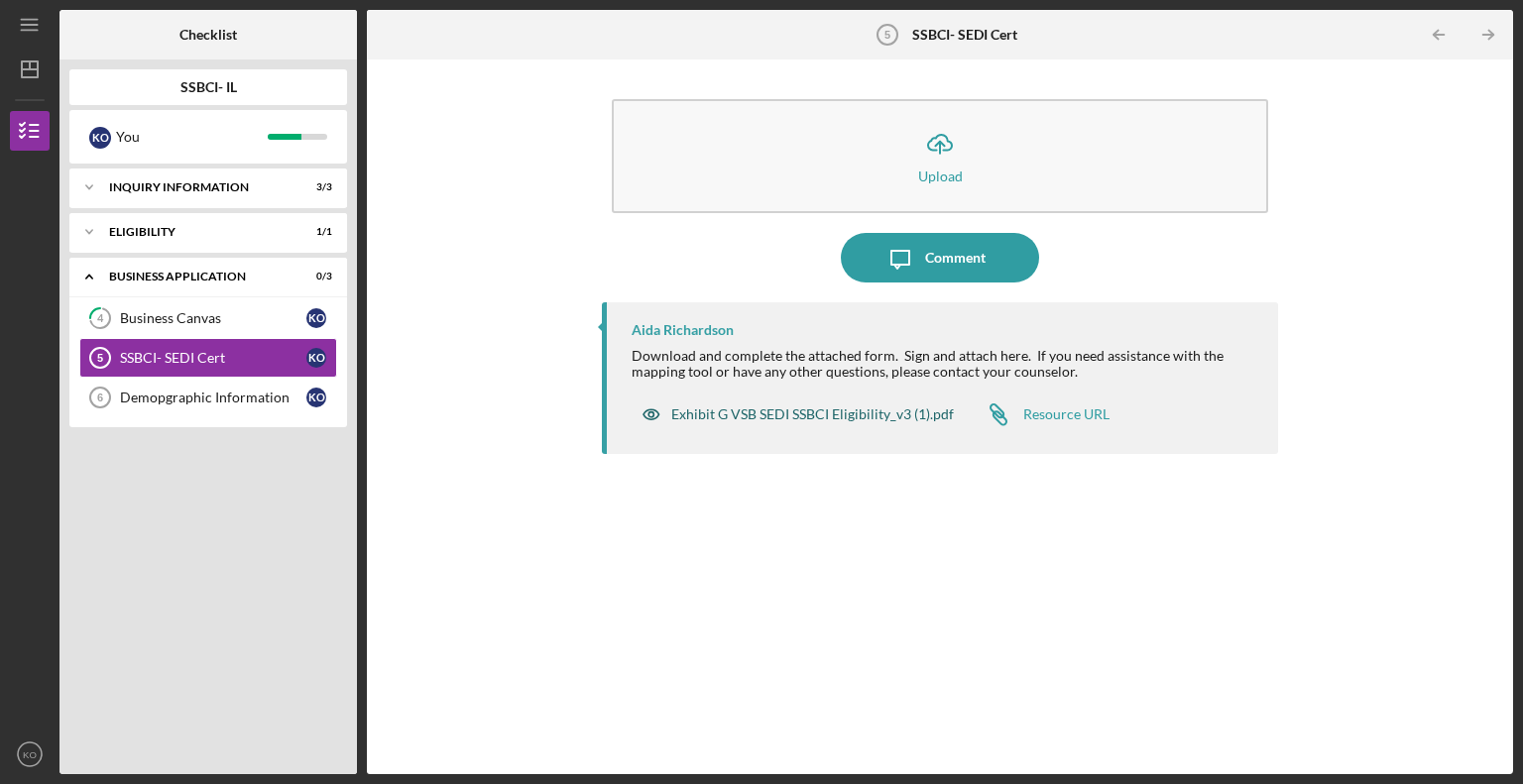 click on "Exhibit G VSB SEDI SSBCI Eligibility_v3 (1).pdf" at bounding box center [812, 414] 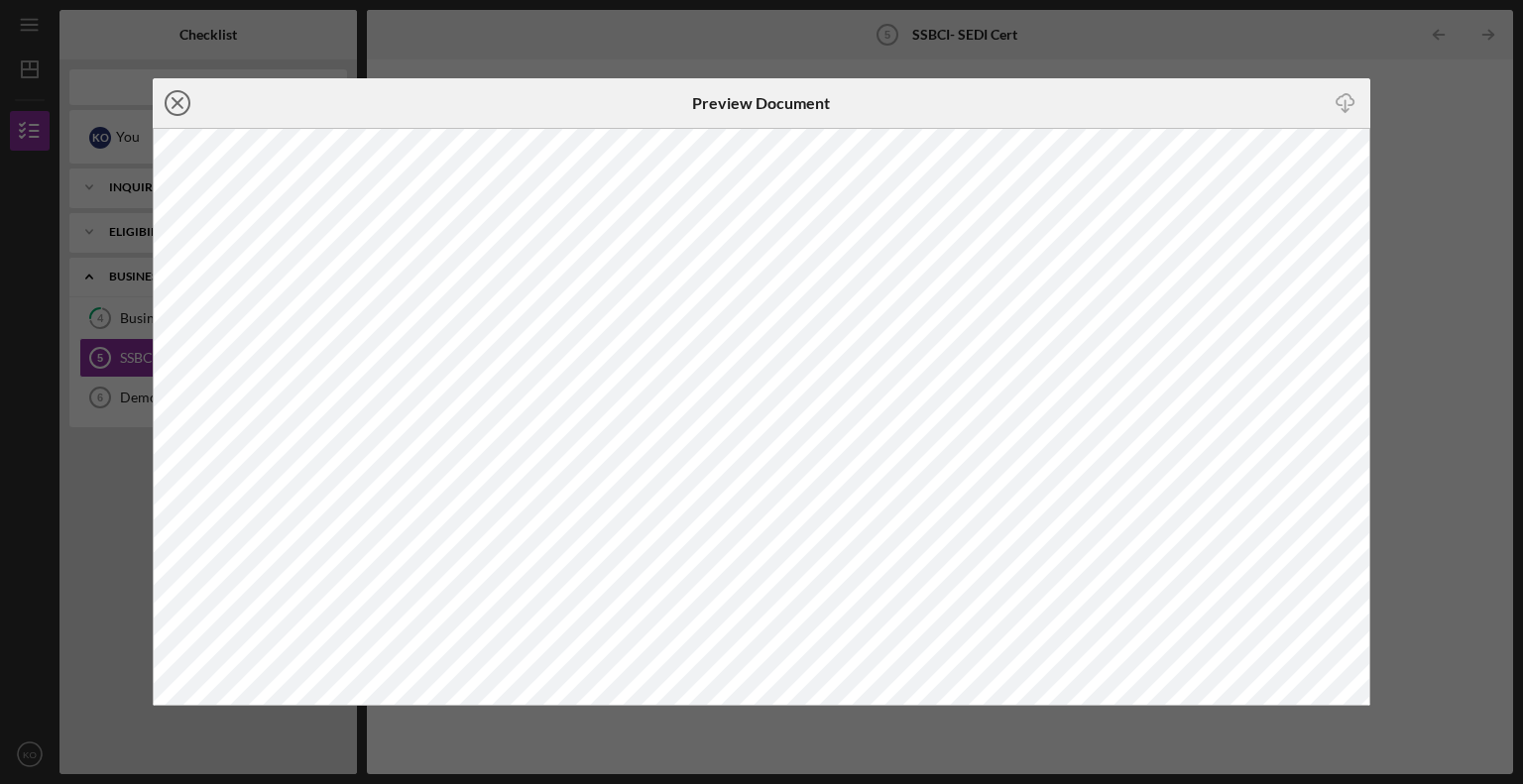 click on "Icon/Close" 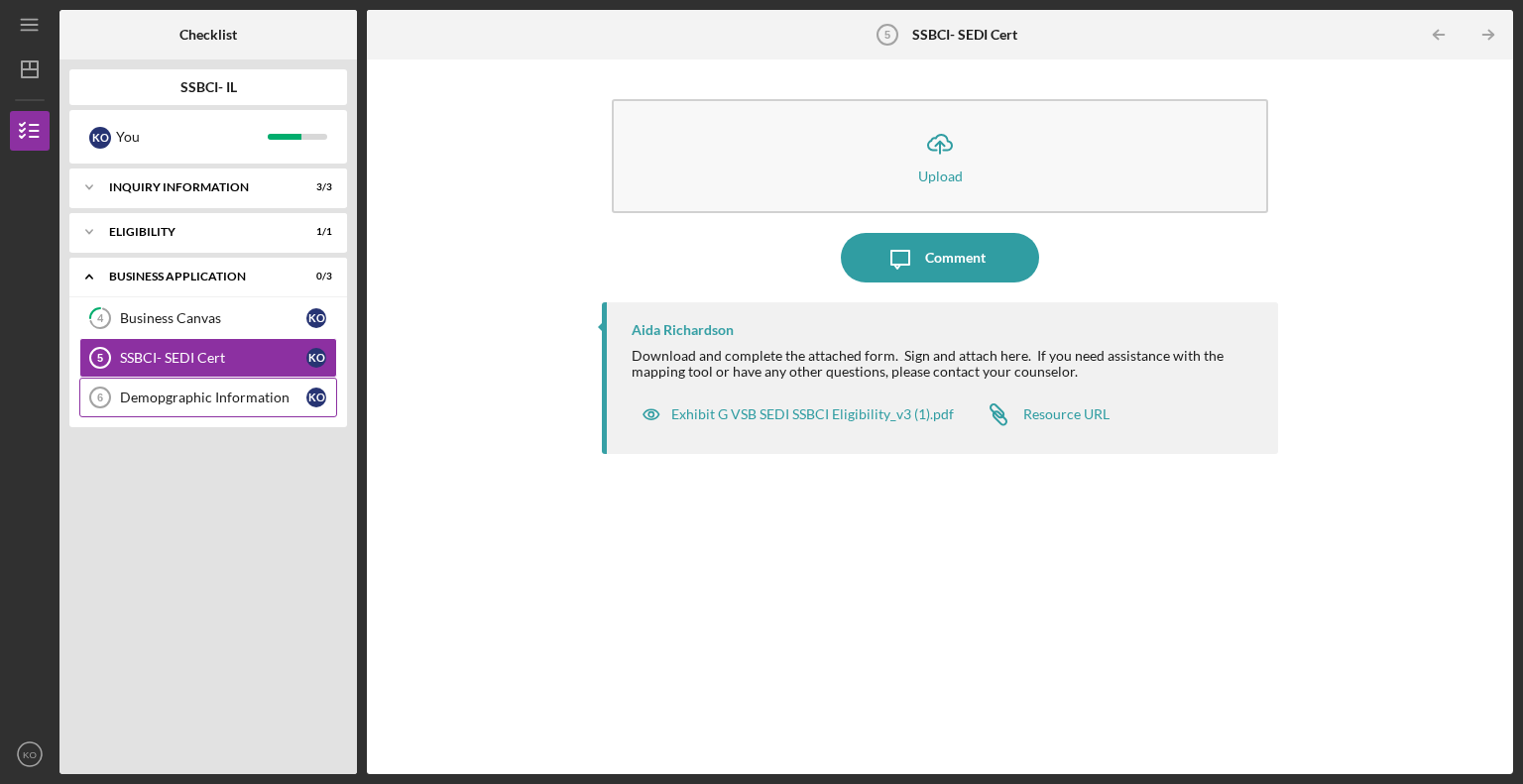 click on "Demopgraphic Information" at bounding box center [213, 397] 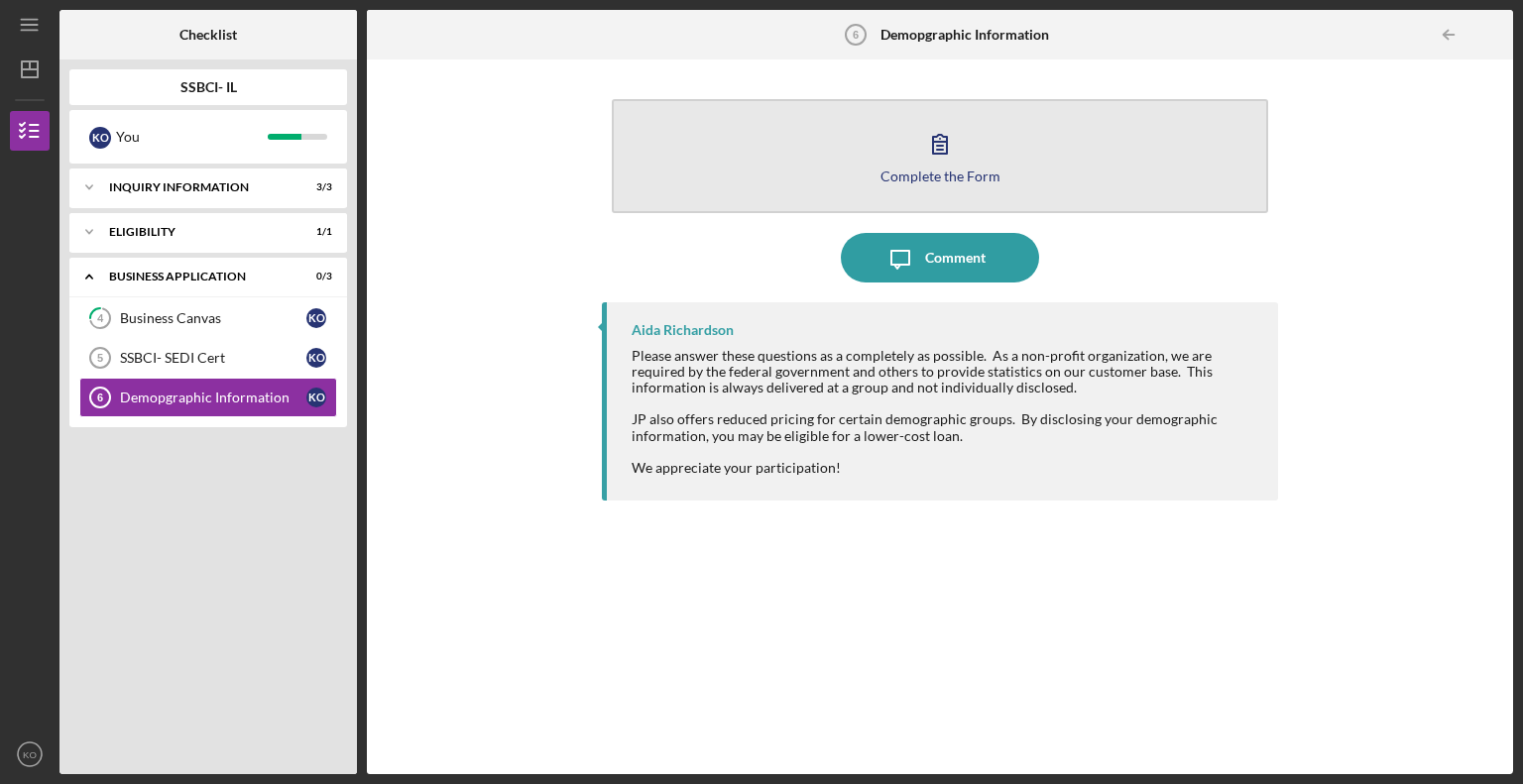 click 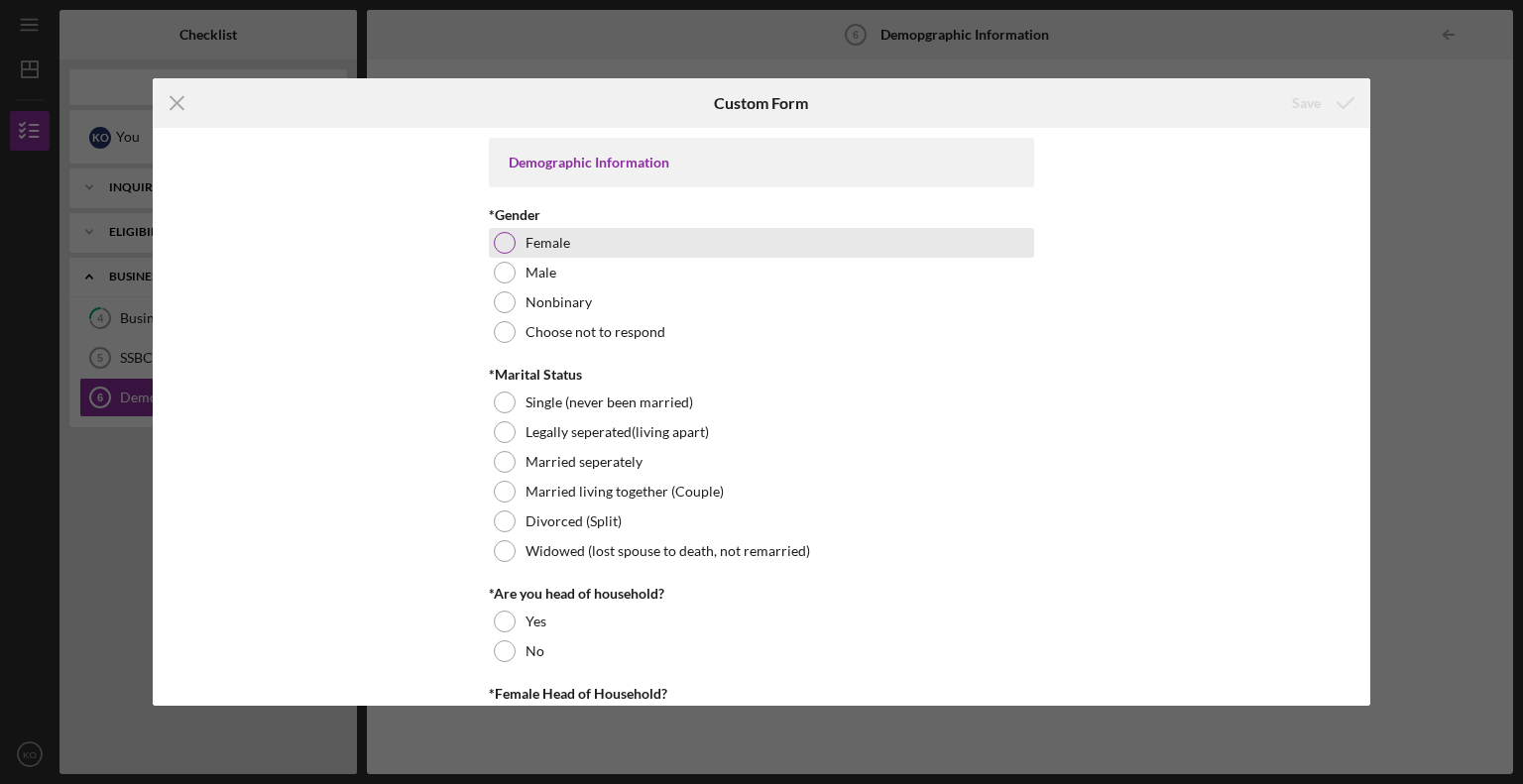 click at bounding box center [505, 243] 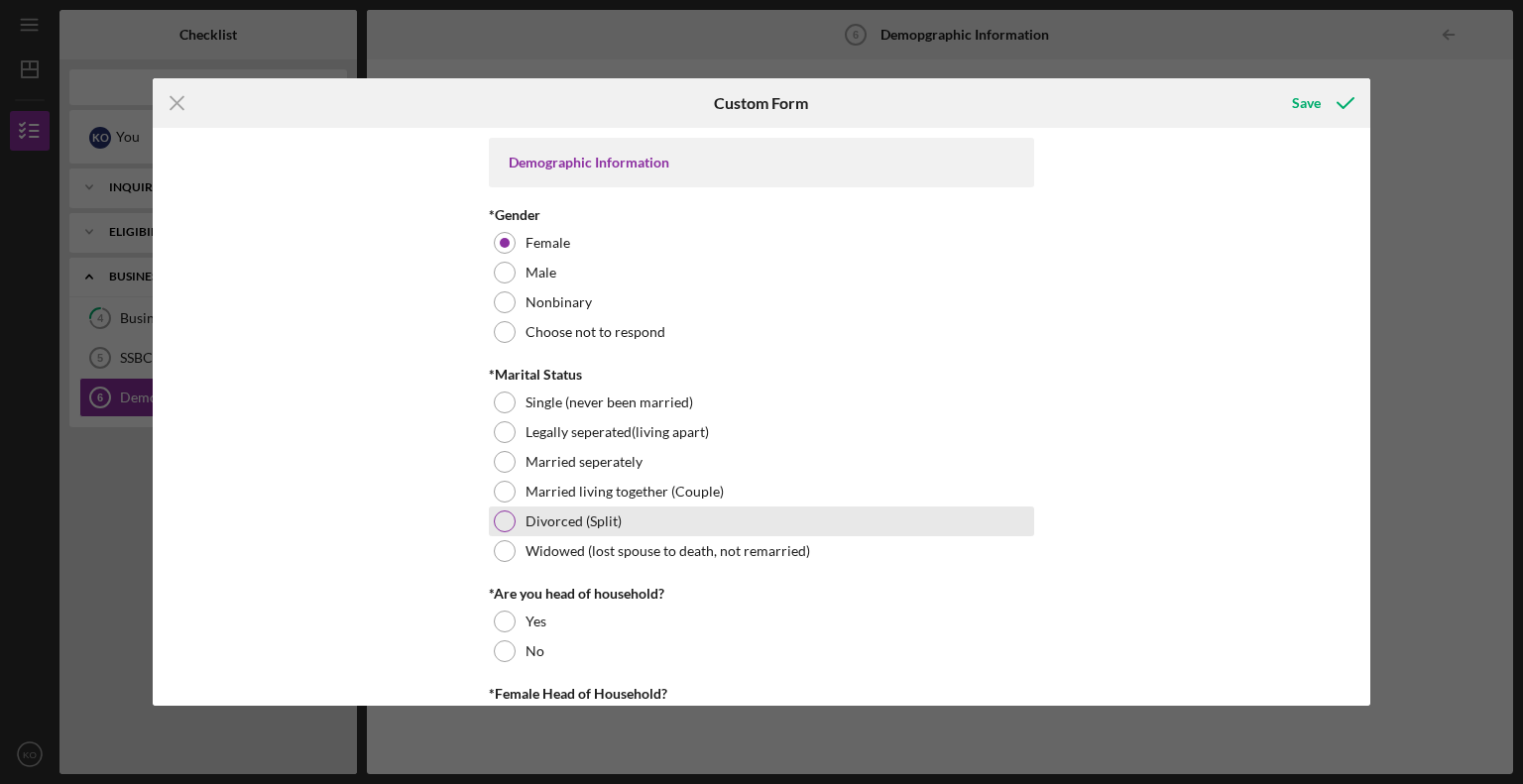 click at bounding box center [505, 521] 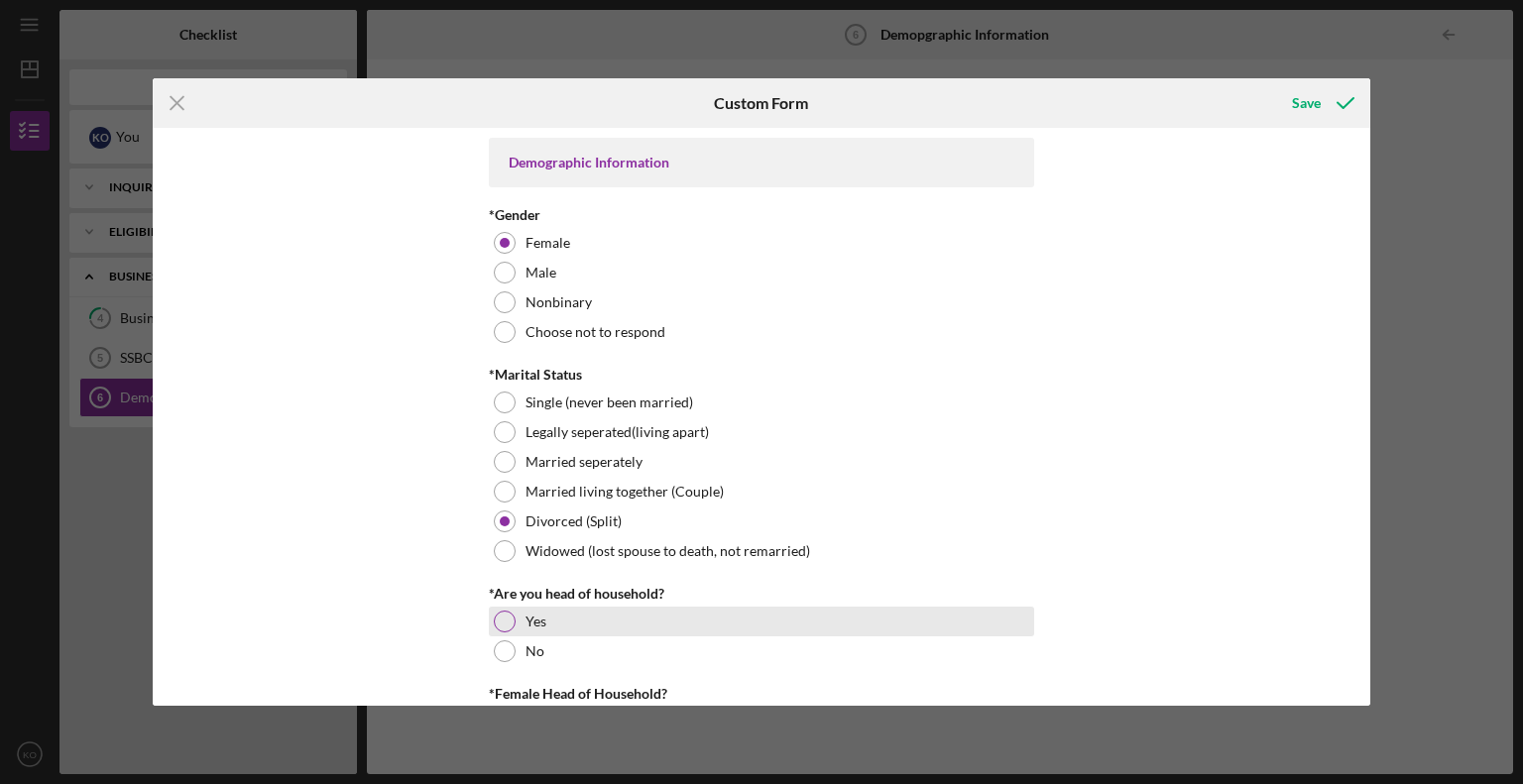 click at bounding box center [505, 621] 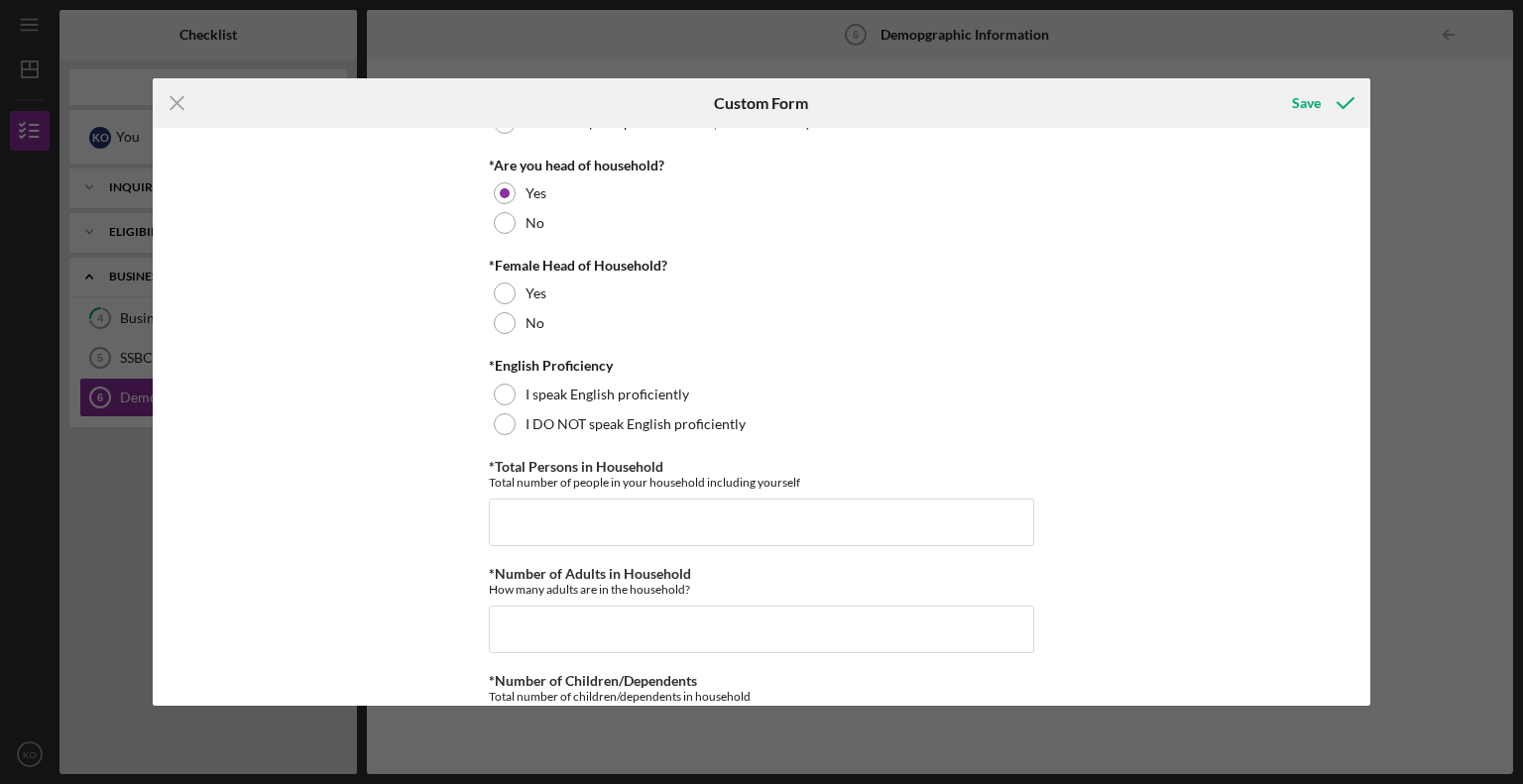 scroll, scrollTop: 452, scrollLeft: 0, axis: vertical 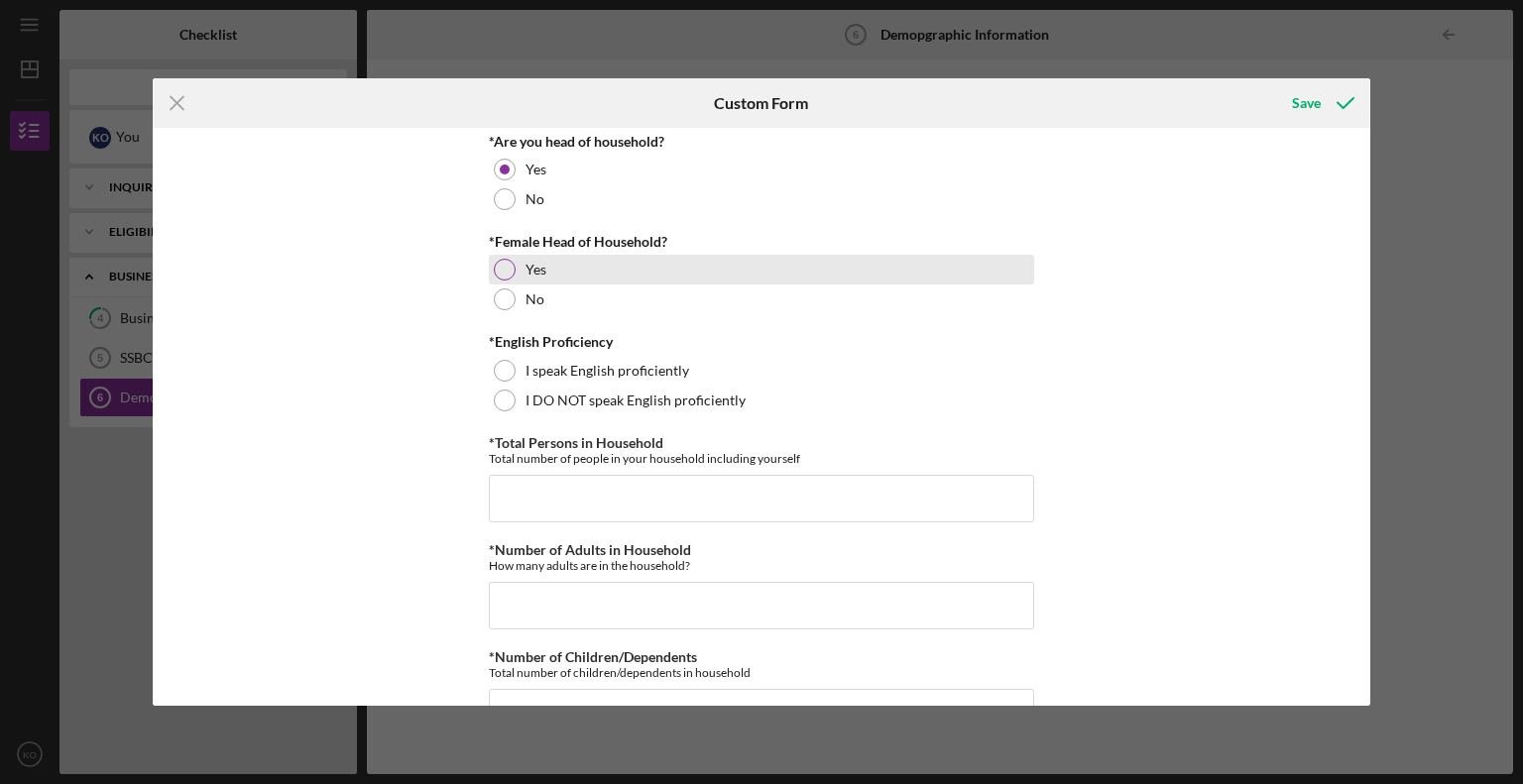 click at bounding box center [505, 270] 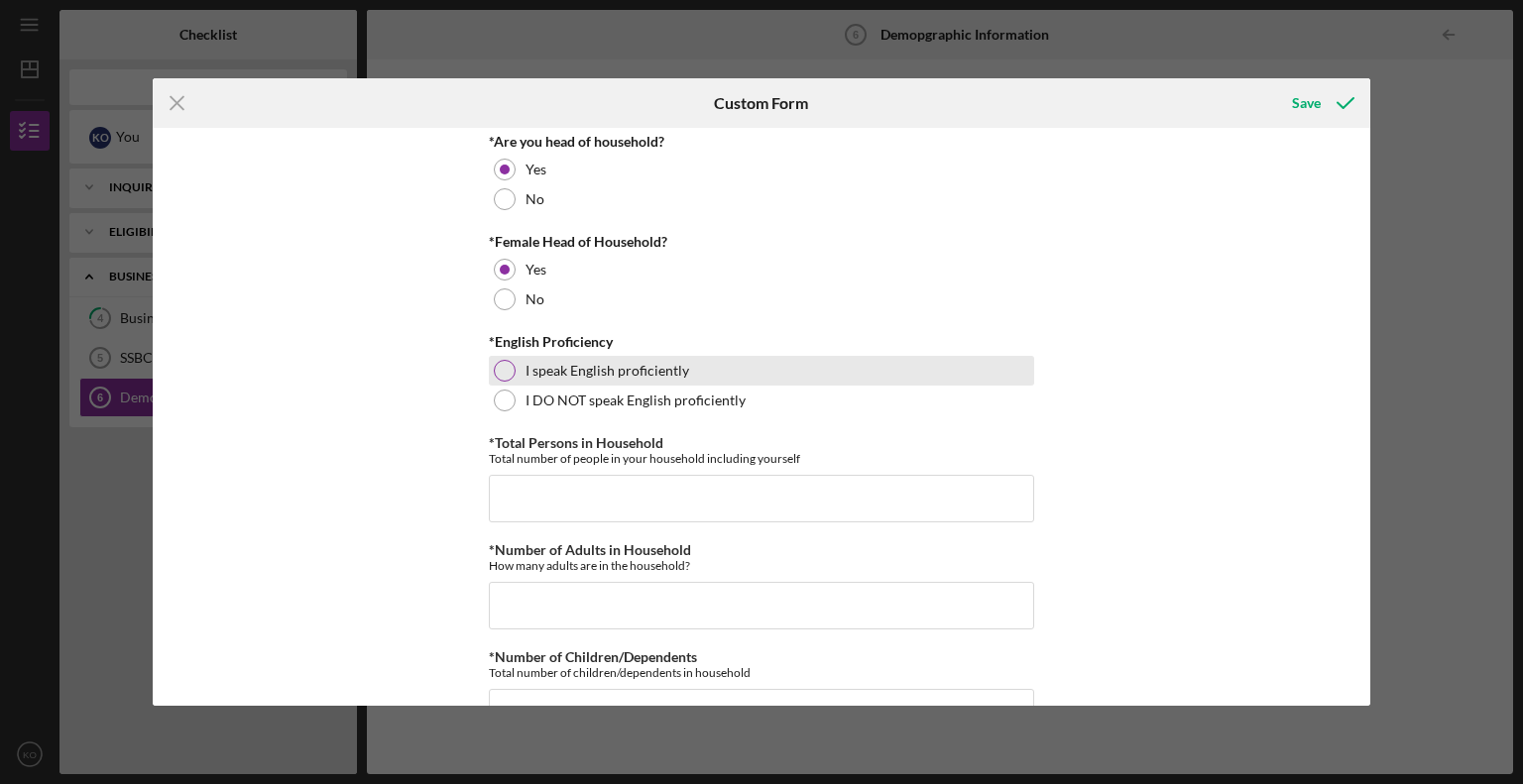 click at bounding box center [505, 371] 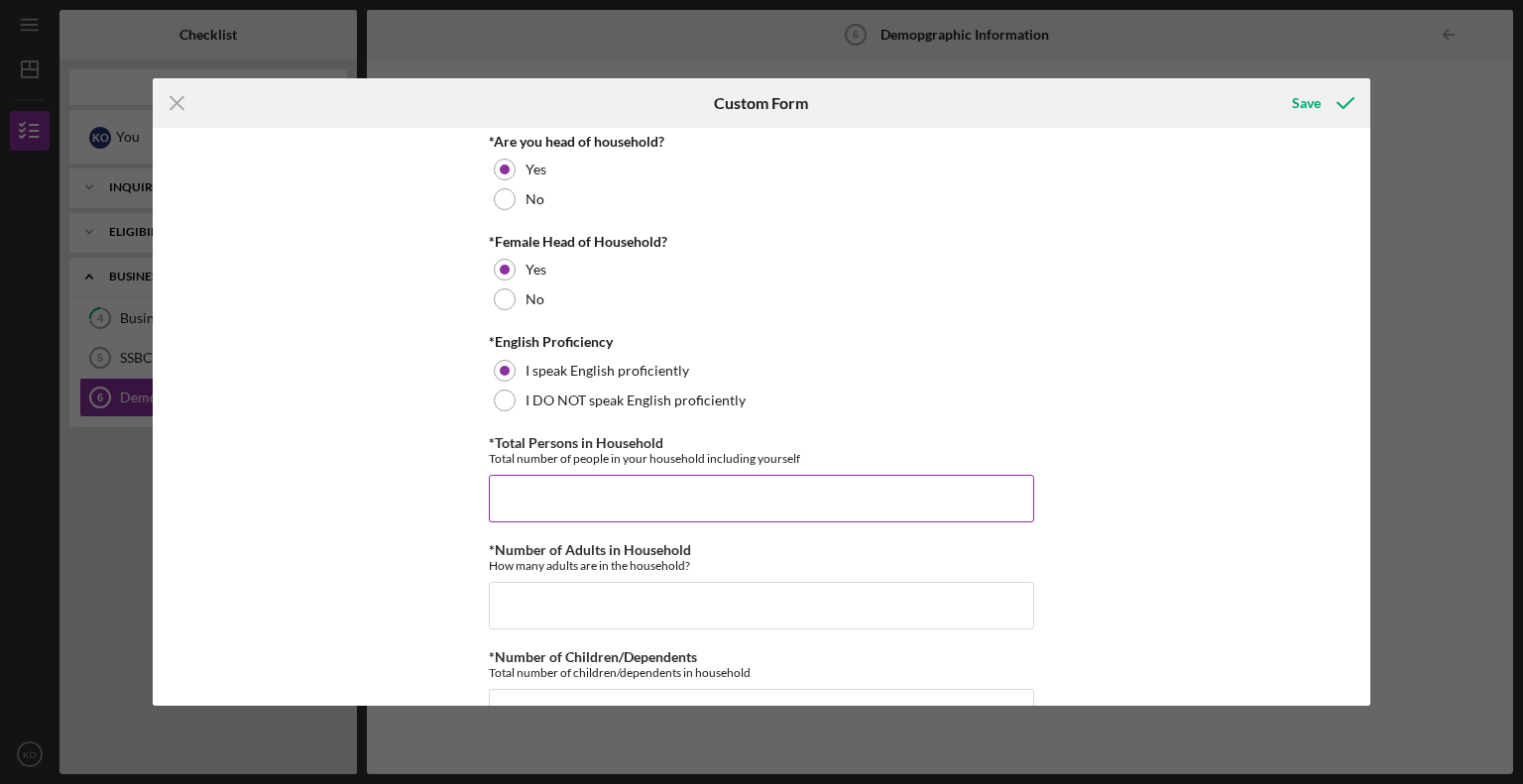 click on "*Total Persons in Household" at bounding box center (762, 499) 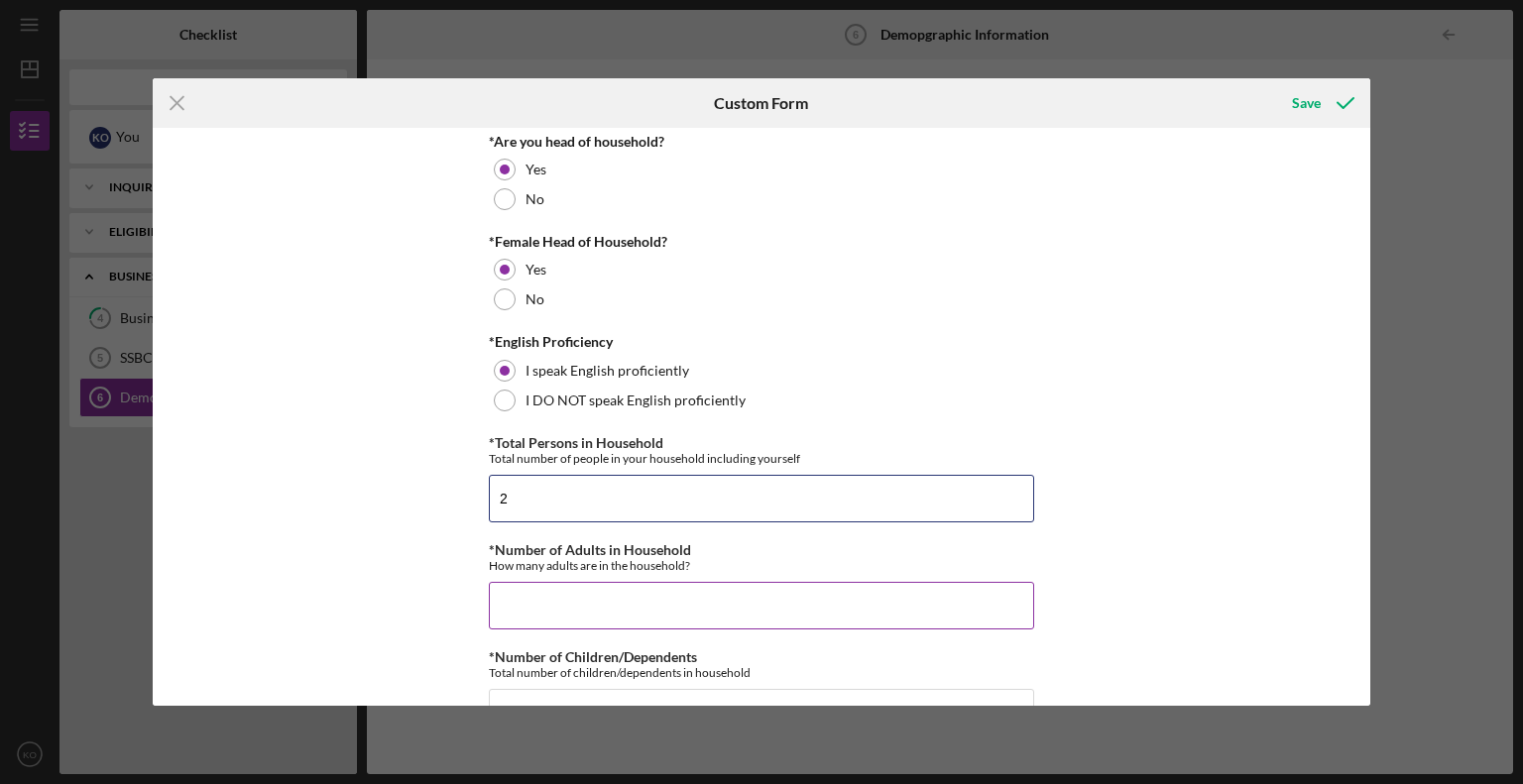type on "2" 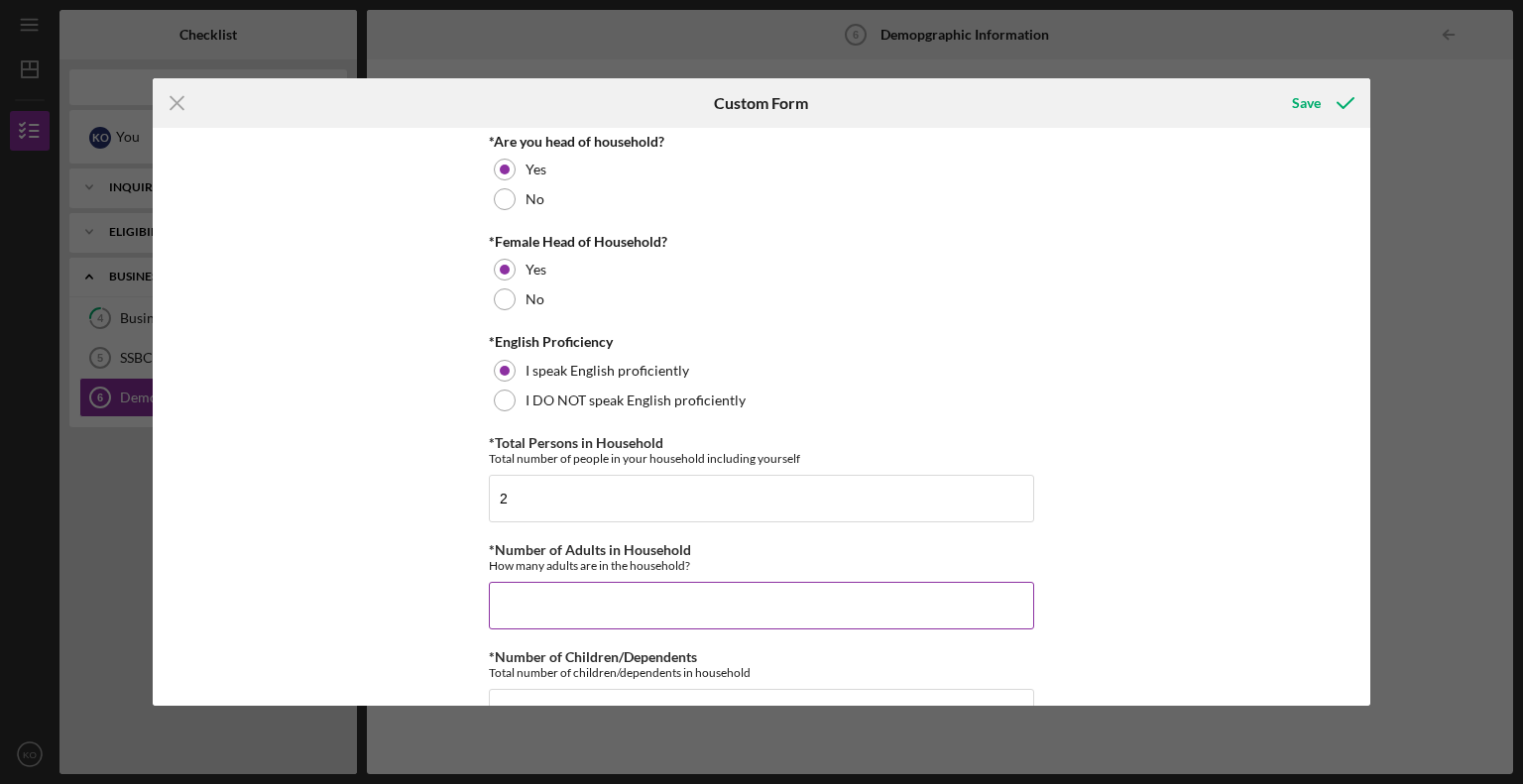 click on "*Number of Adults in Household" at bounding box center (762, 606) 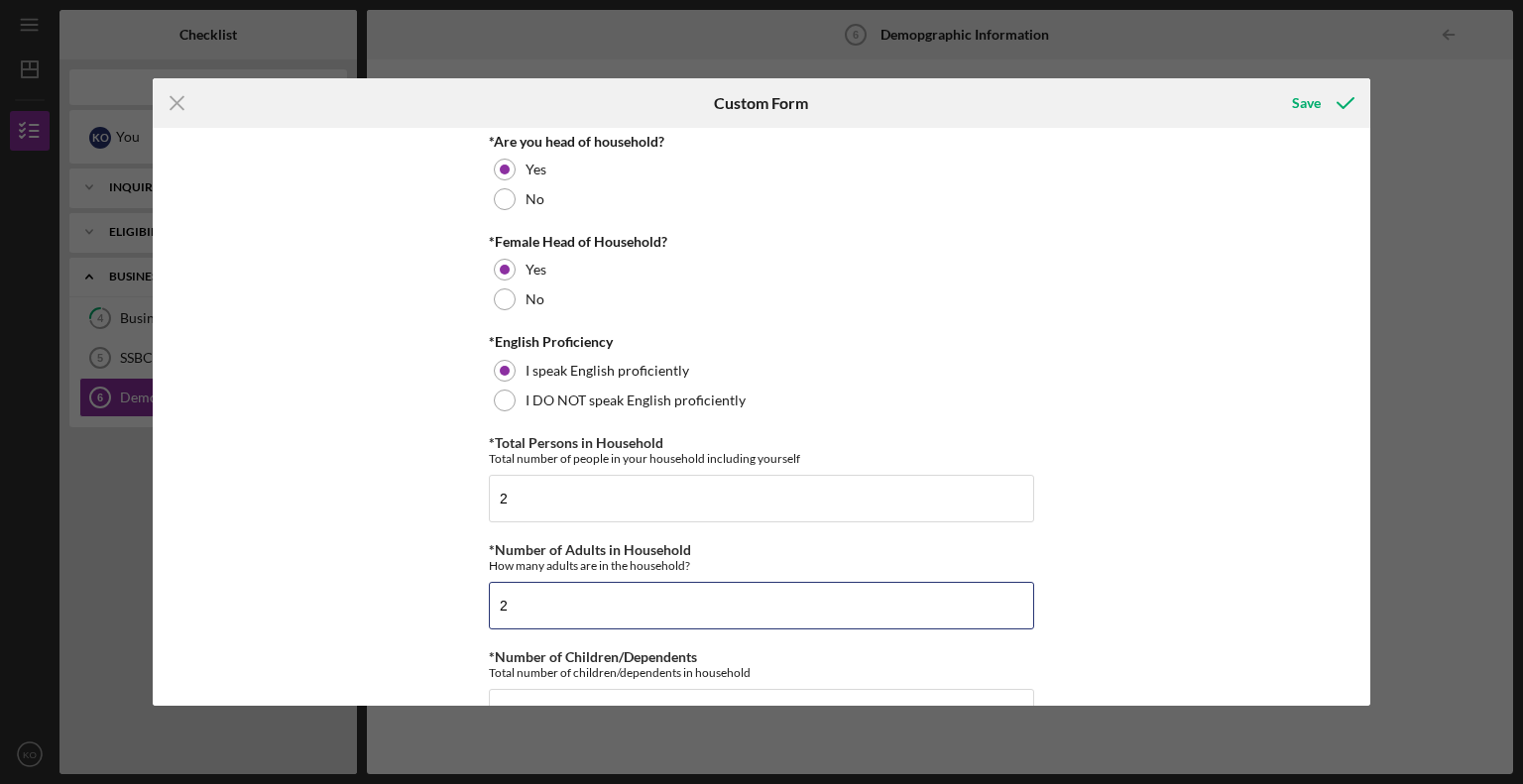 type on "2" 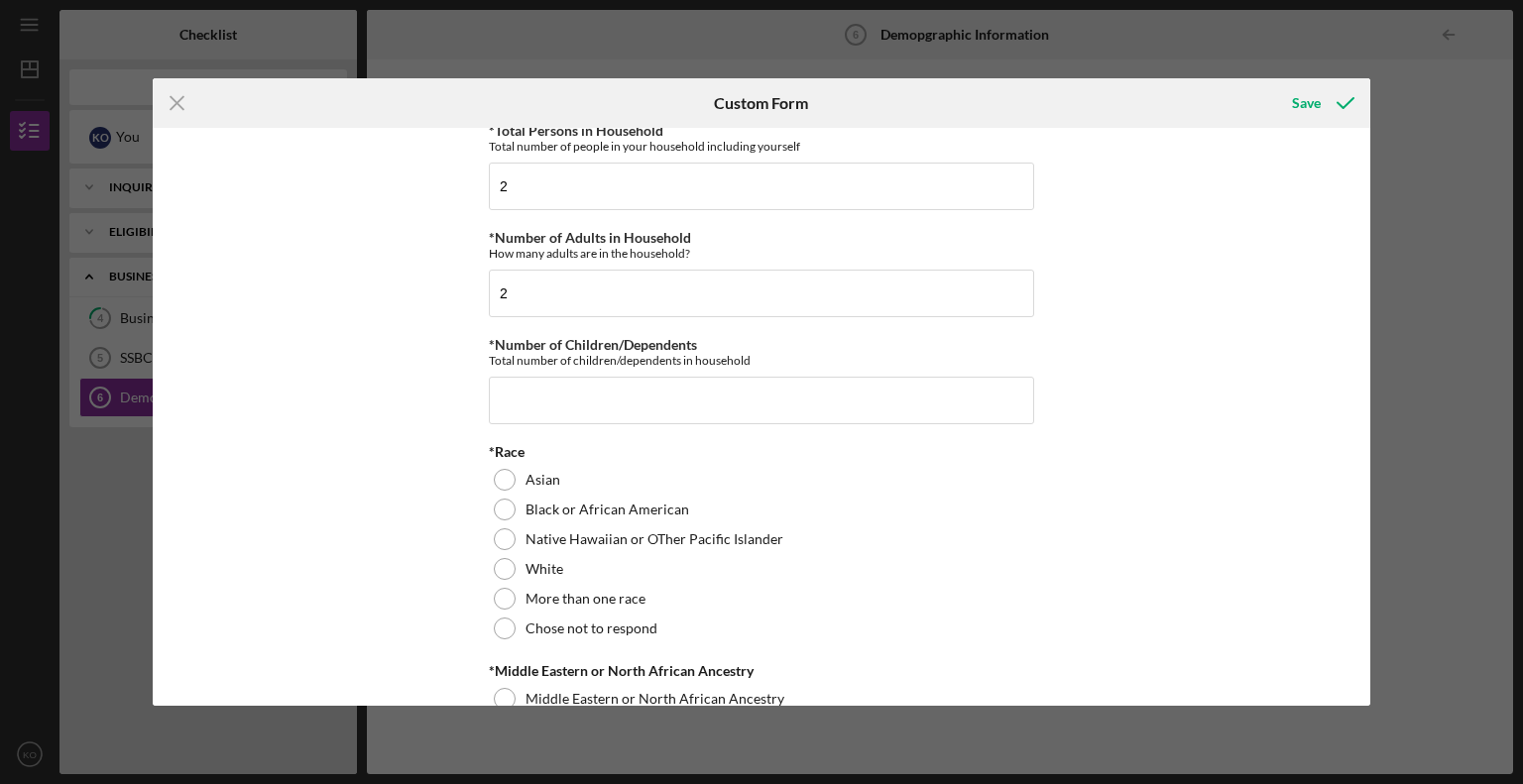 scroll, scrollTop: 782, scrollLeft: 0, axis: vertical 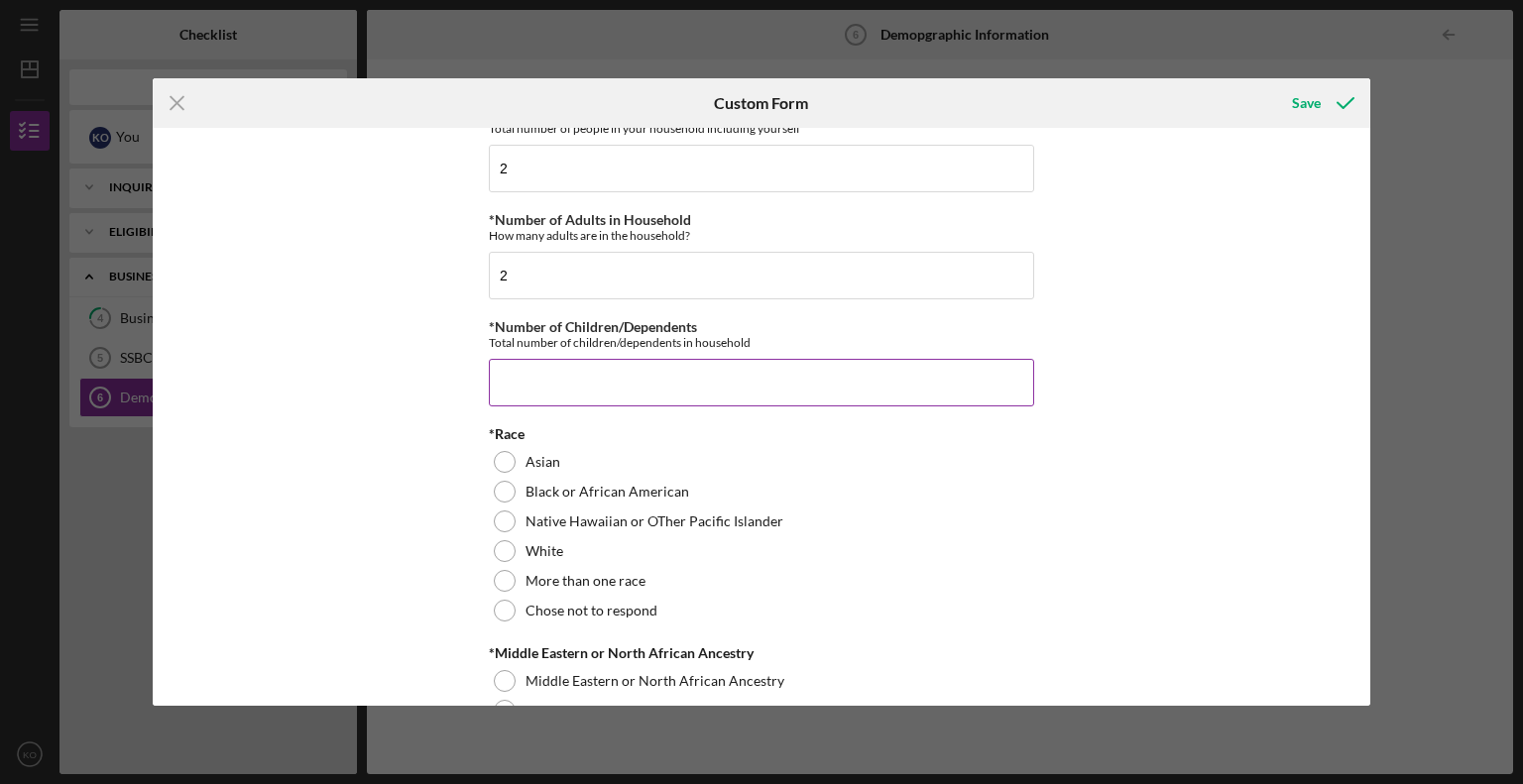 click on "*Number of Children/Dependents" at bounding box center [762, 383] 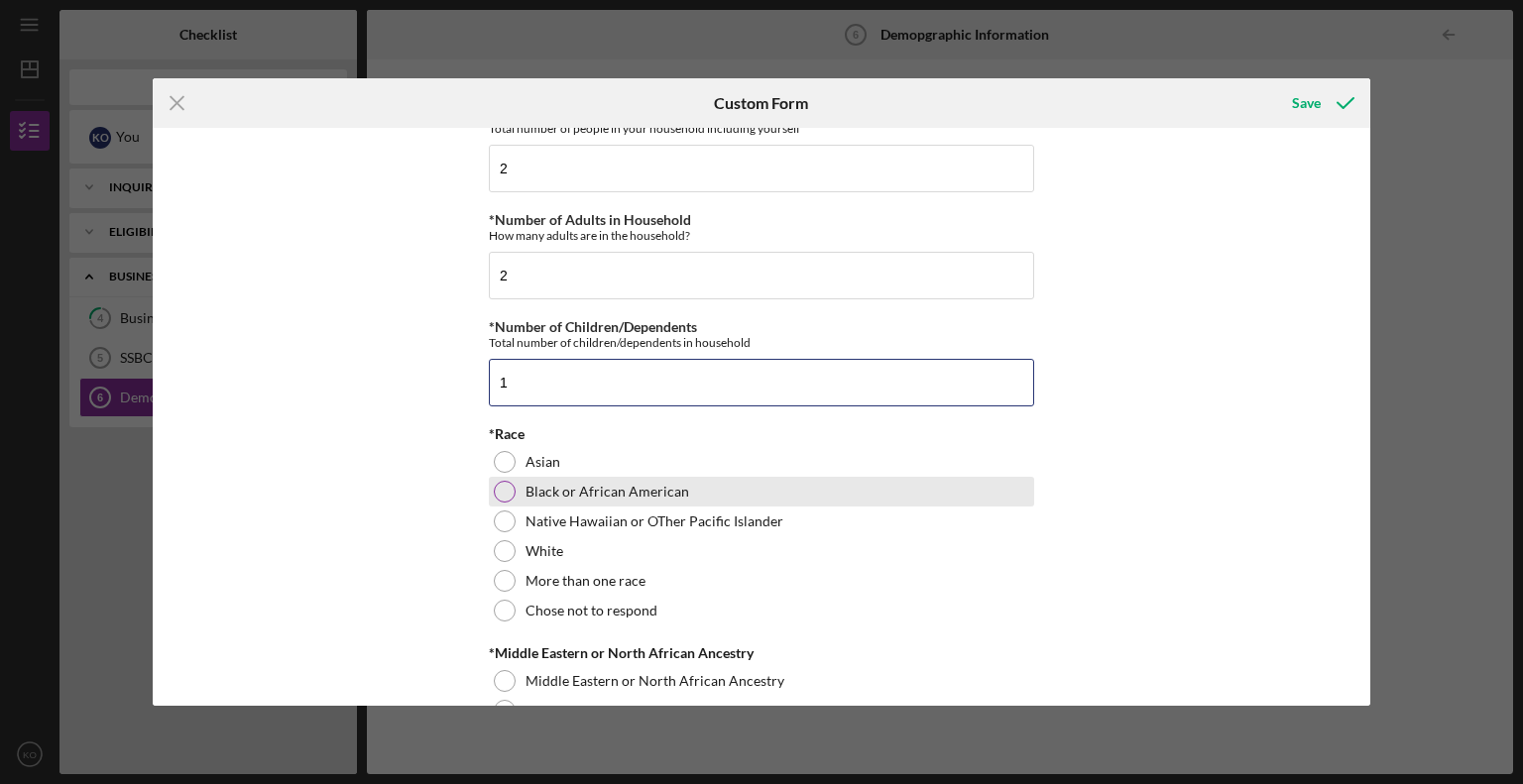 type on "1" 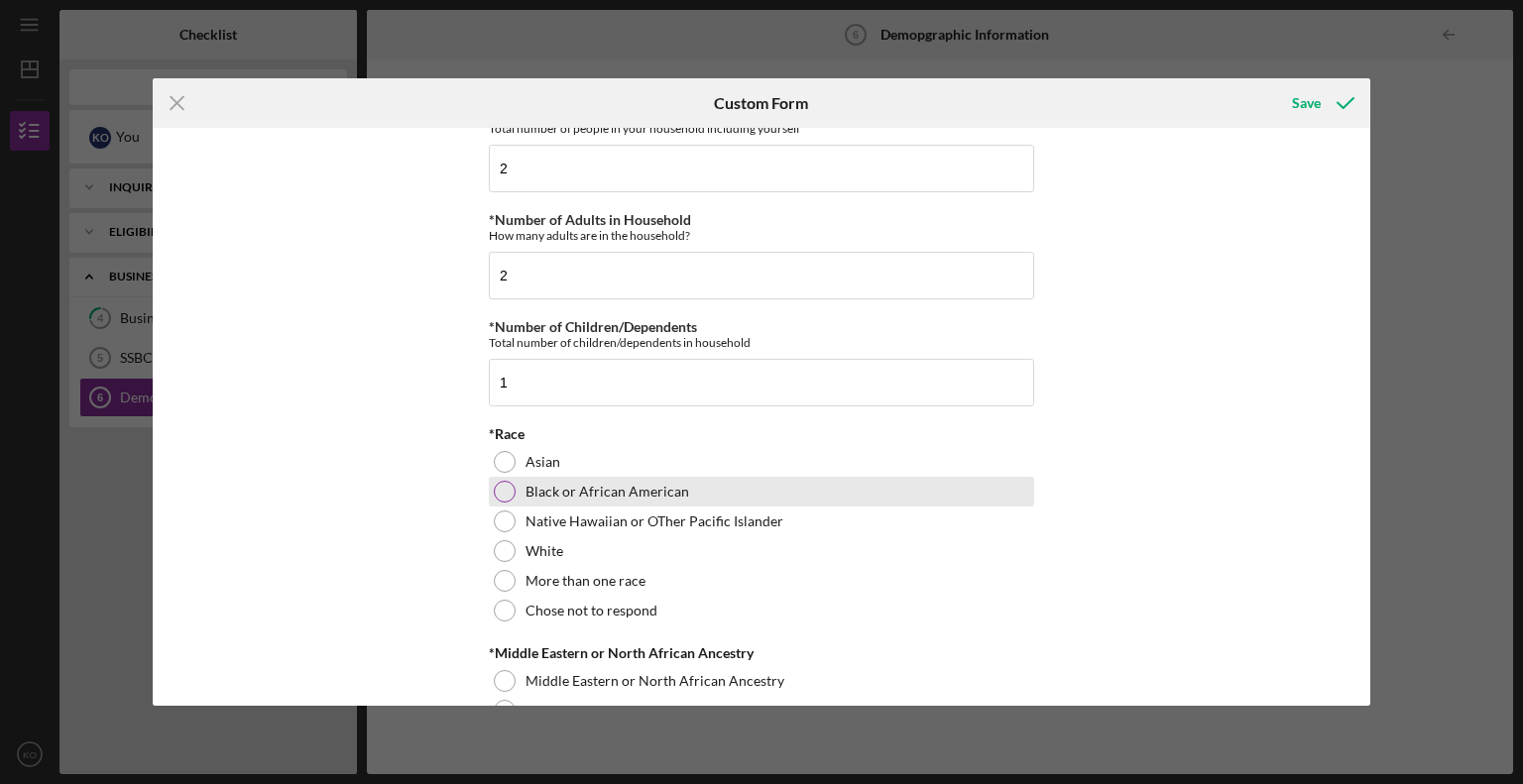 click at bounding box center (505, 492) 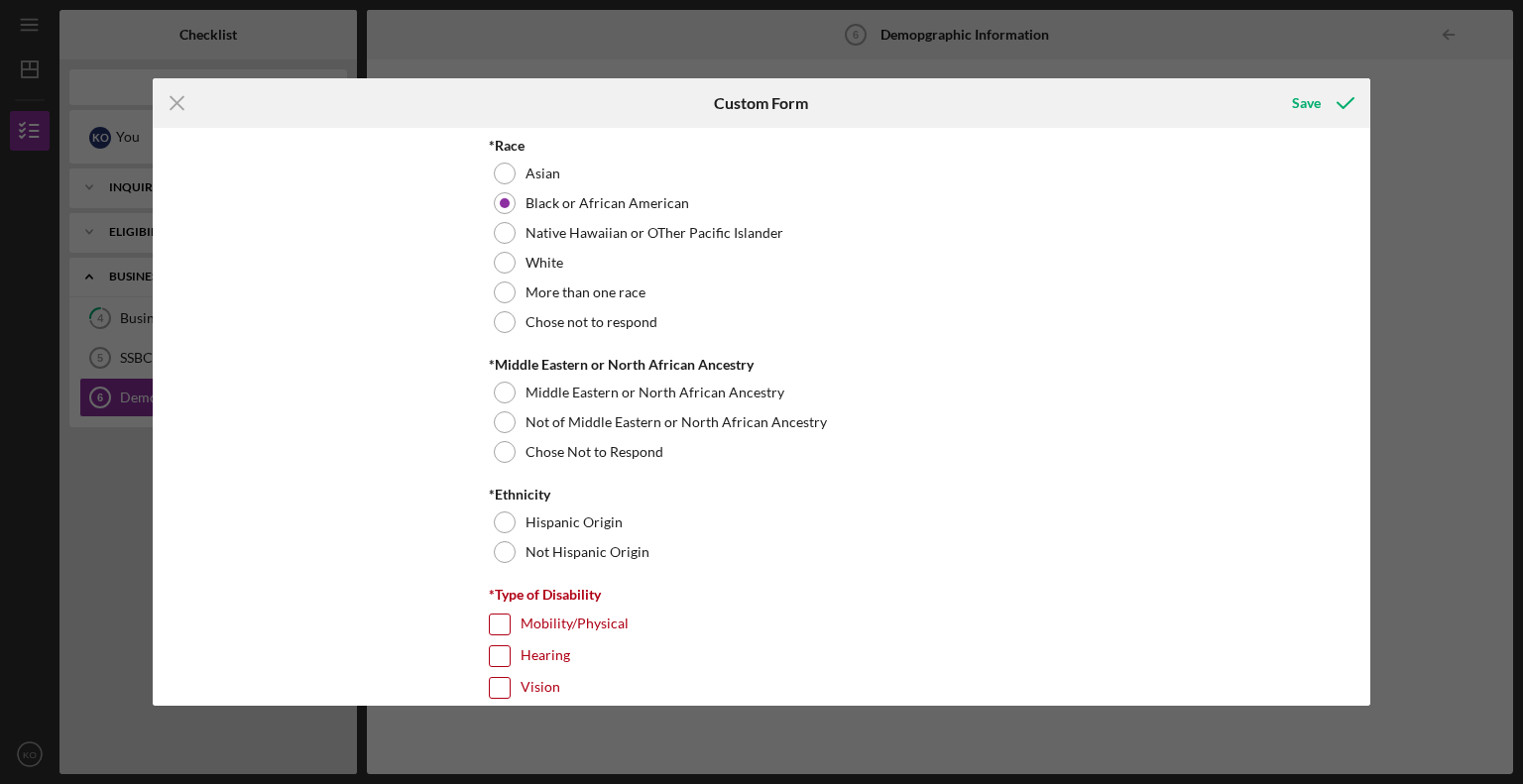 scroll, scrollTop: 1138, scrollLeft: 0, axis: vertical 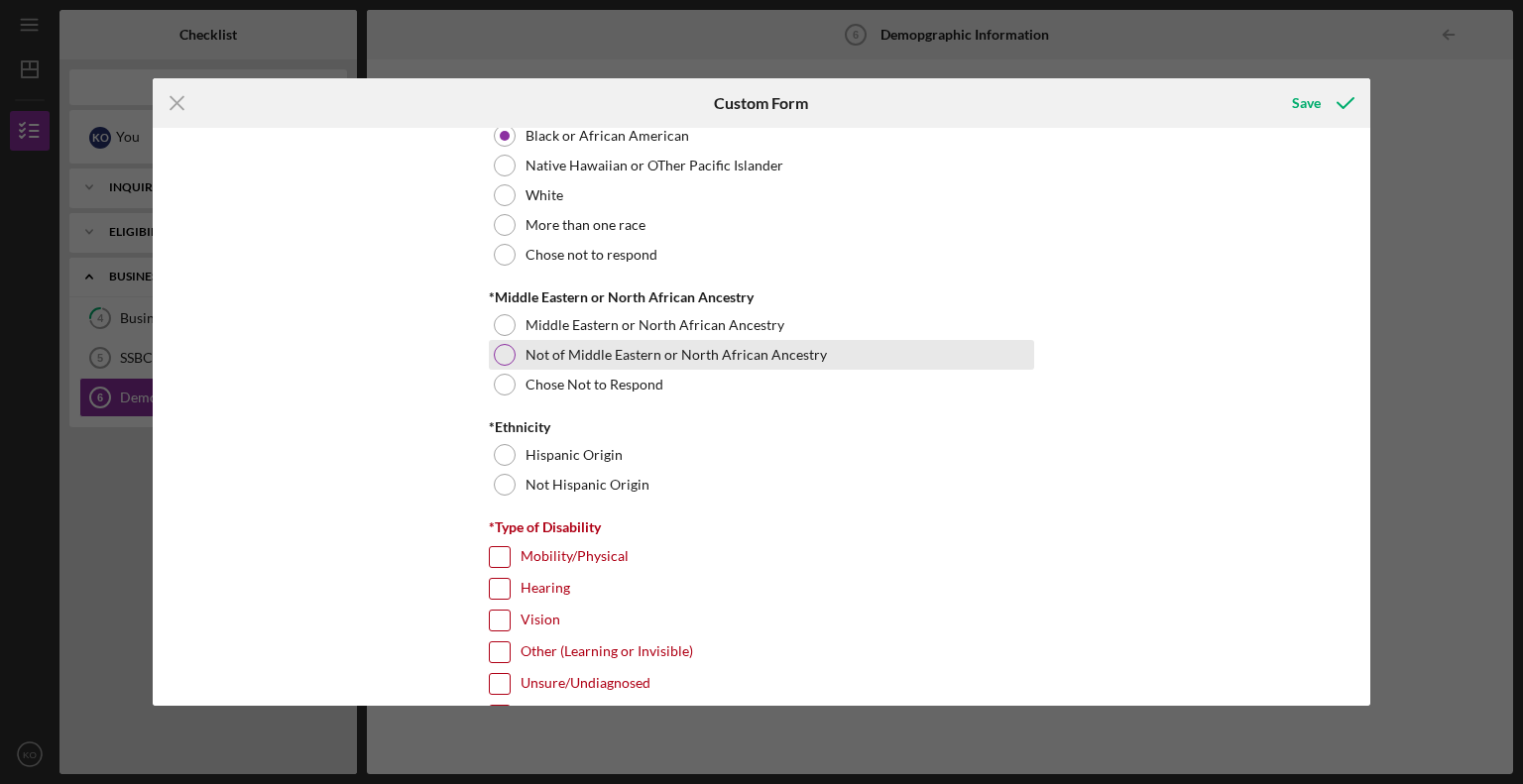 click at bounding box center [505, 355] 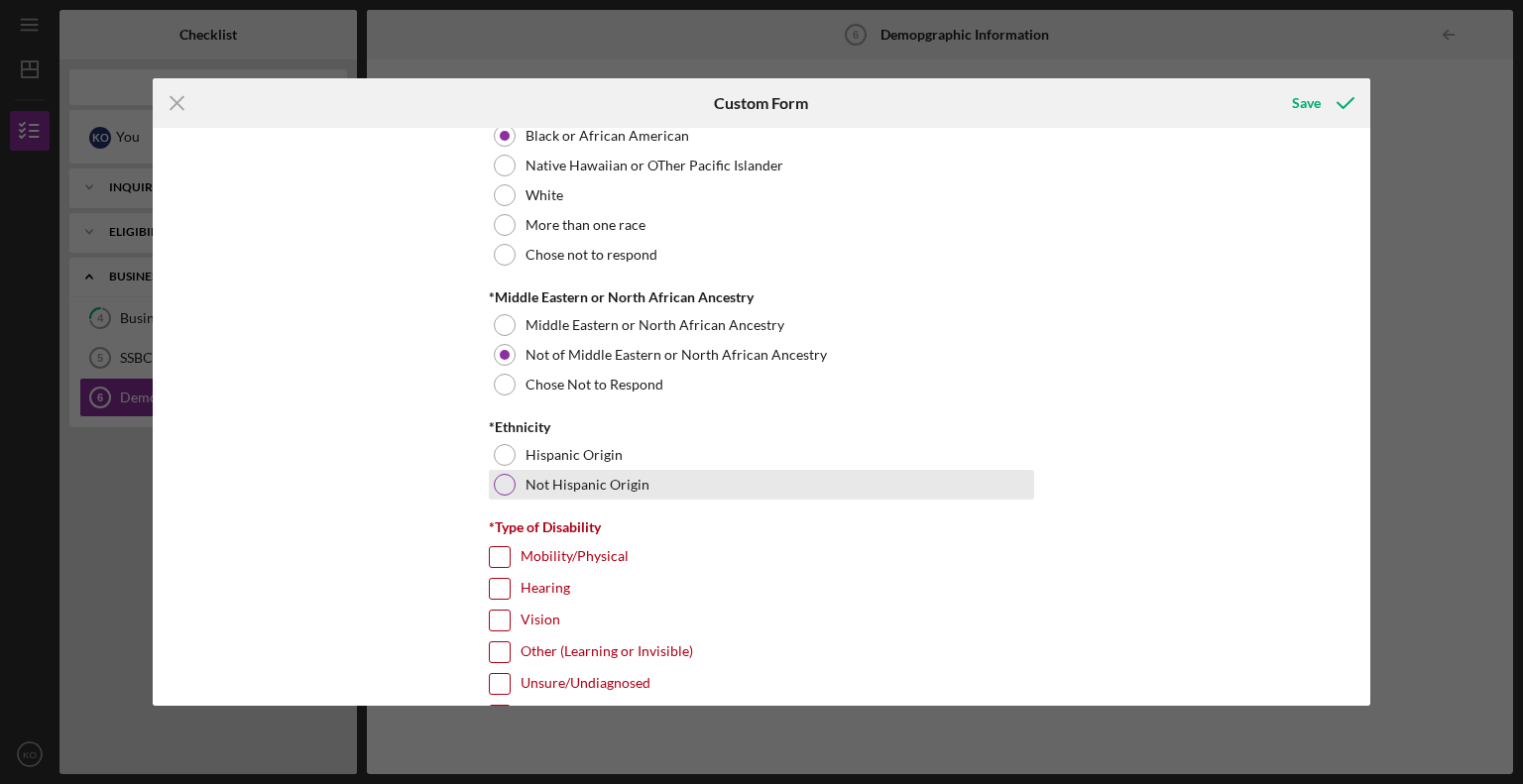 click at bounding box center [505, 485] 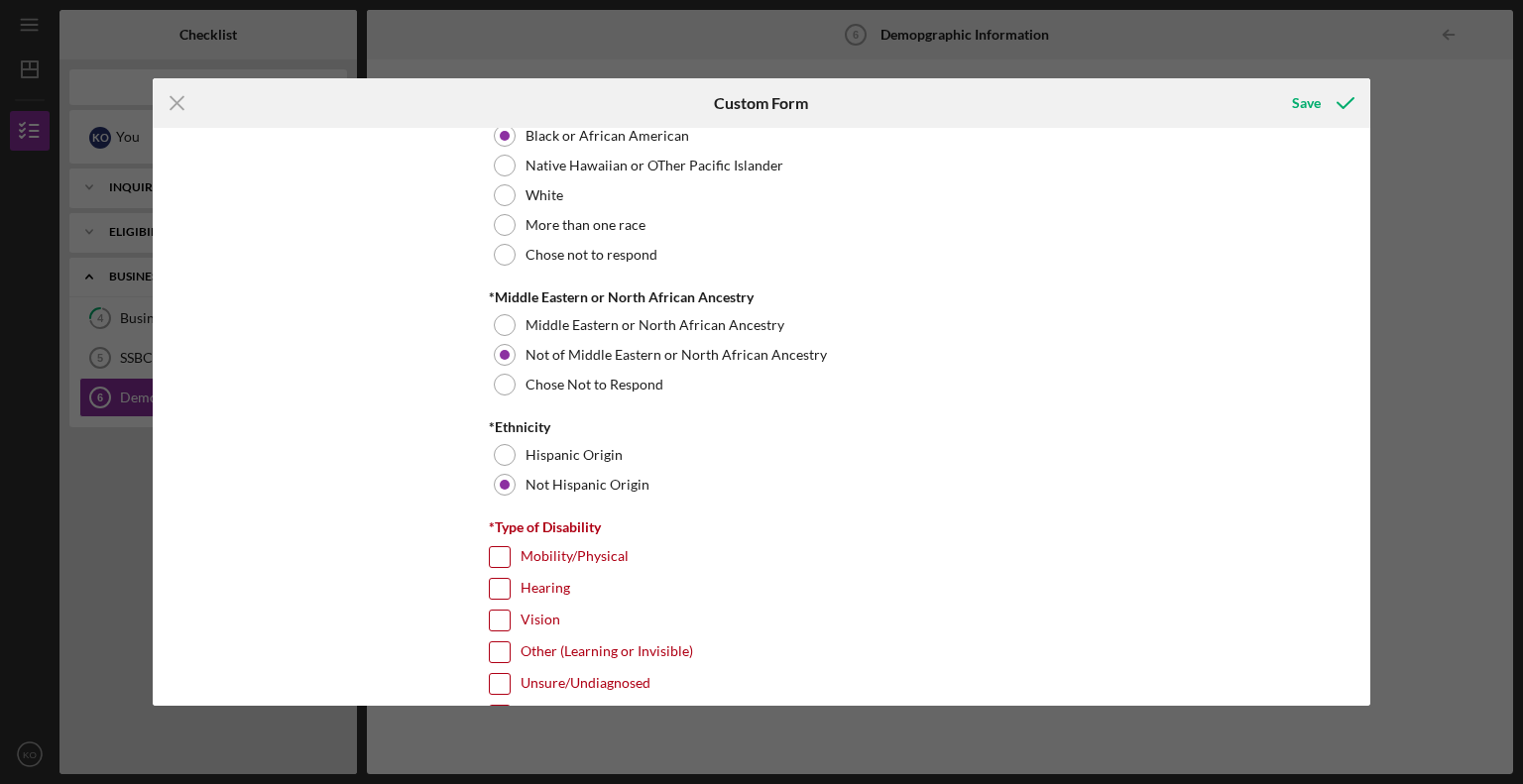 click on "Mobility/Physical" at bounding box center [500, 557] 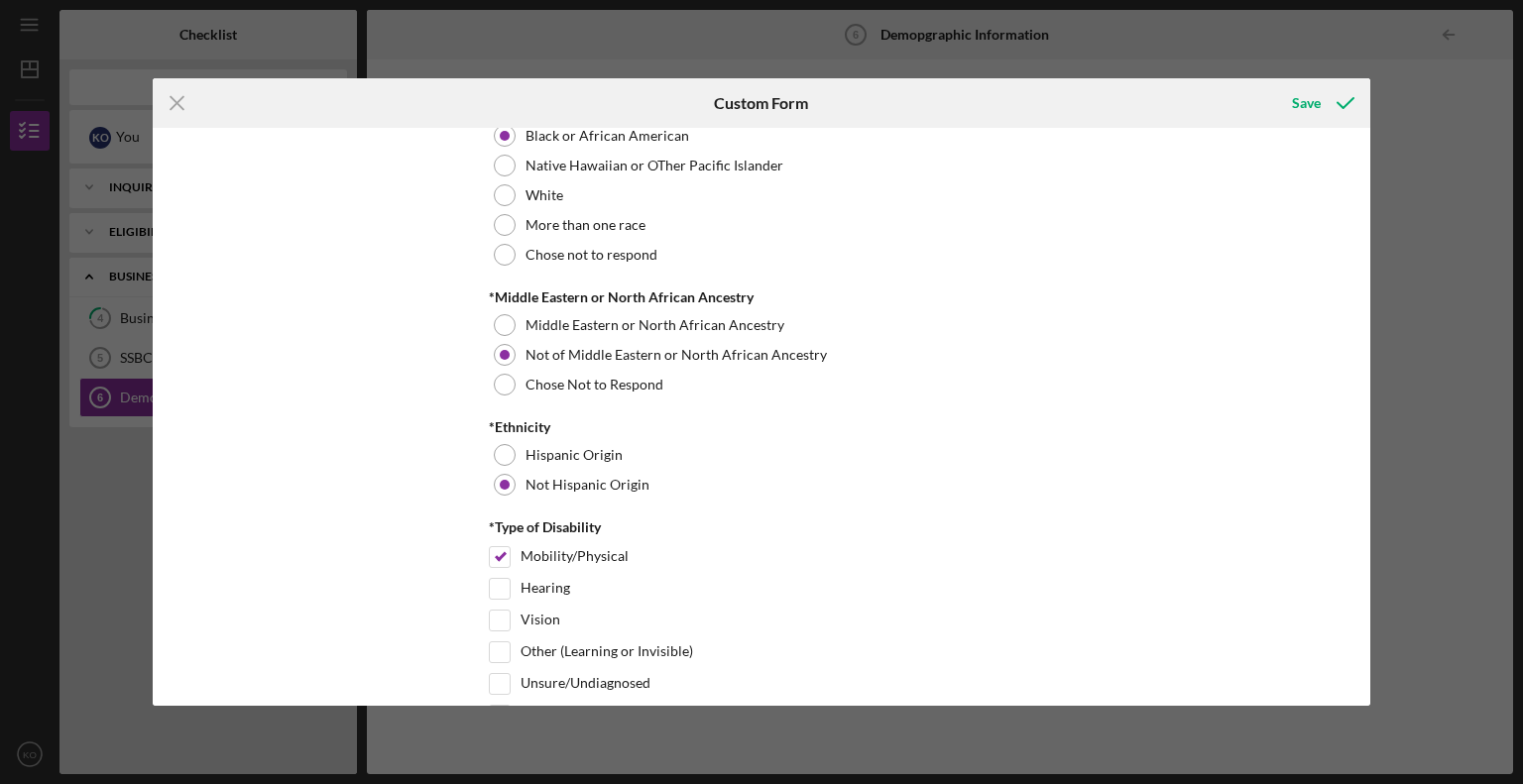 drag, startPoint x: 1371, startPoint y: 312, endPoint x: 1365, endPoint y: 333, distance: 21.84033 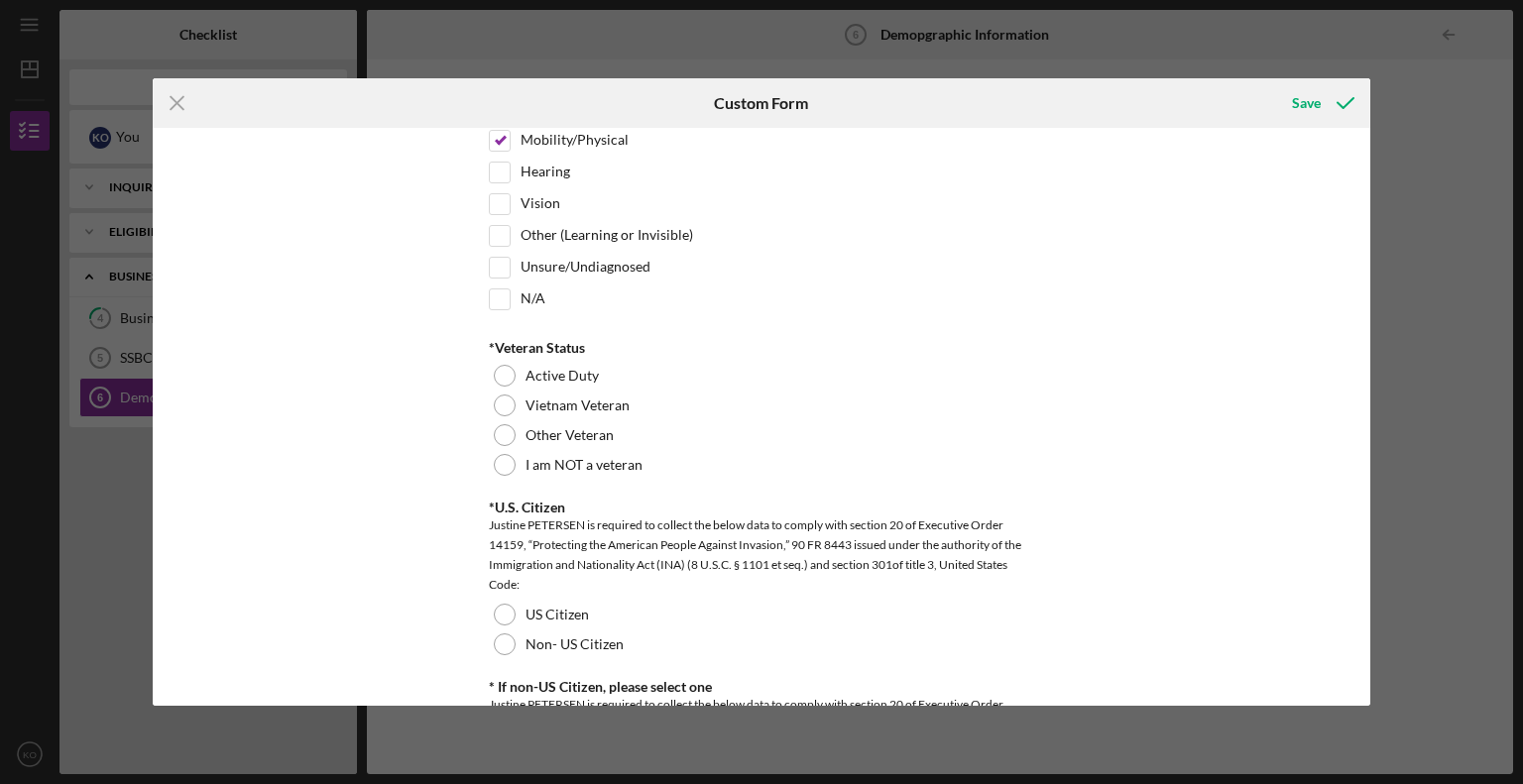 scroll, scrollTop: 1580, scrollLeft: 0, axis: vertical 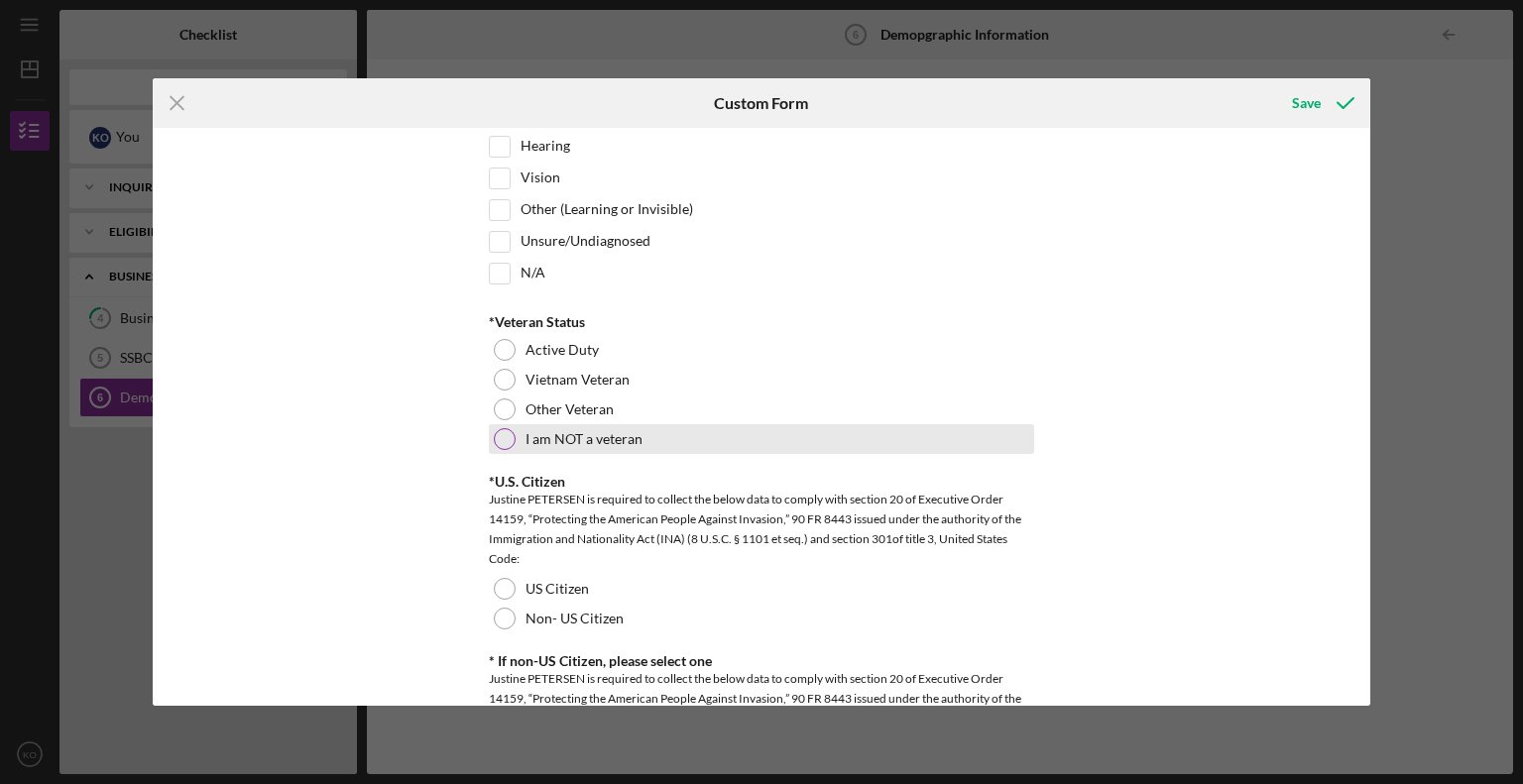 click at bounding box center [505, 439] 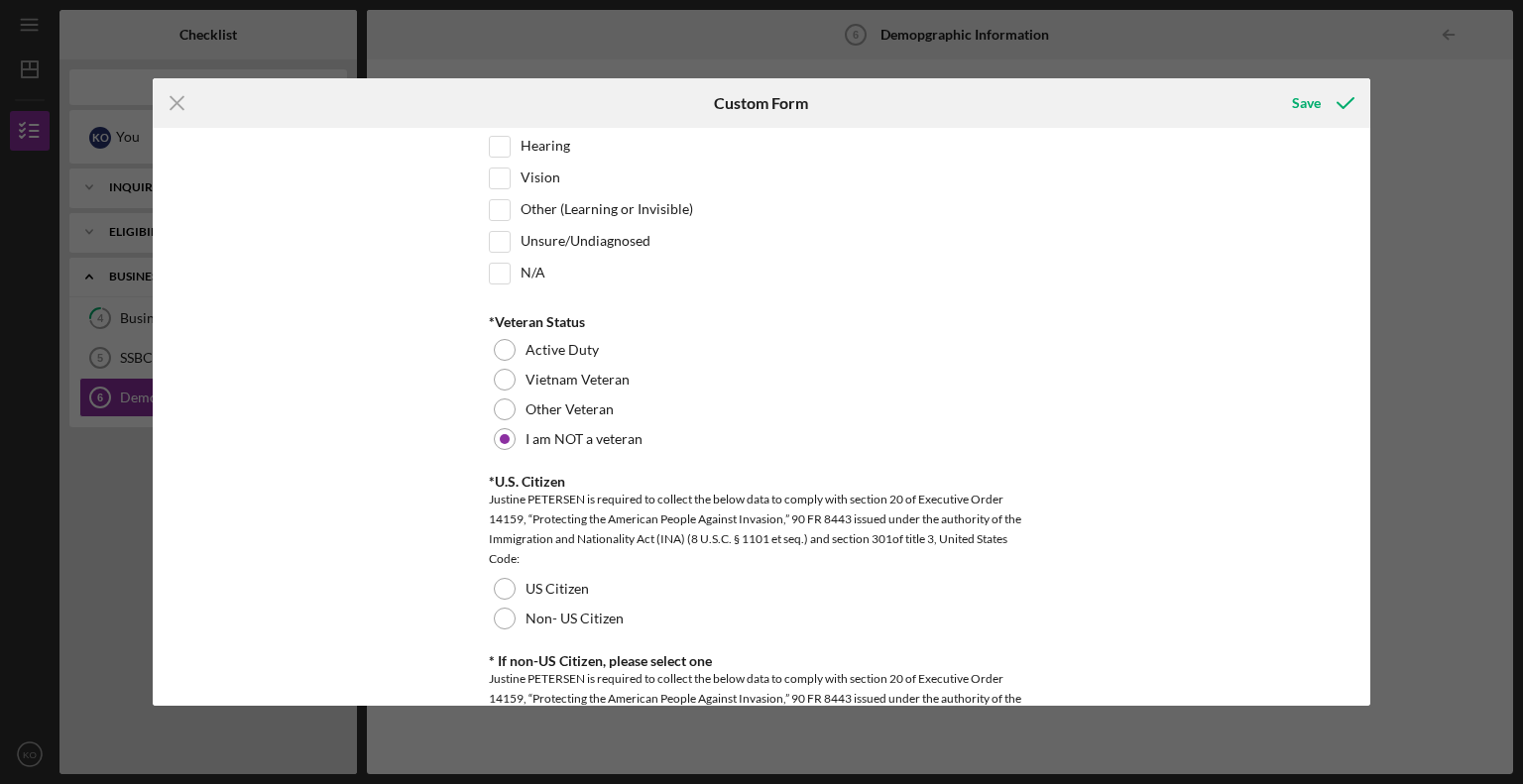 click on "Icon/Menu Close Custom Form Save Demographic Information *Gender Female Male Nonbinary Choose not to respond *Marital Status Single (never been married) Legally seperated(living apart) Married living seperately Married living together (Couple) Divorced (Split) Widowed (lost spouse to death, not remarried) *Are you head of household? Yes No *Female Head of Household? Yes No *English Proficiency I speak English proficiently I DO NOT speak English proficiently *Total Persons in Household Total number of people in your household including yourself 2 *Number of Adults in Household How many adults are in the household? 2 *Number of Children/Dependents Total number of children/dependents in household 1 *Race Asian Black or African American Native Hawaiian or OTher Pacific Islander White More than one race Chose not to respond *Middle Eastern or North African Ancestry Middle Eastern or North African Ancestry Not of Middle Eastern or North African Ancestry Chose Not to Respond *Ethnicity Hispanic Origin Hearing N/A" at bounding box center [762, 392] 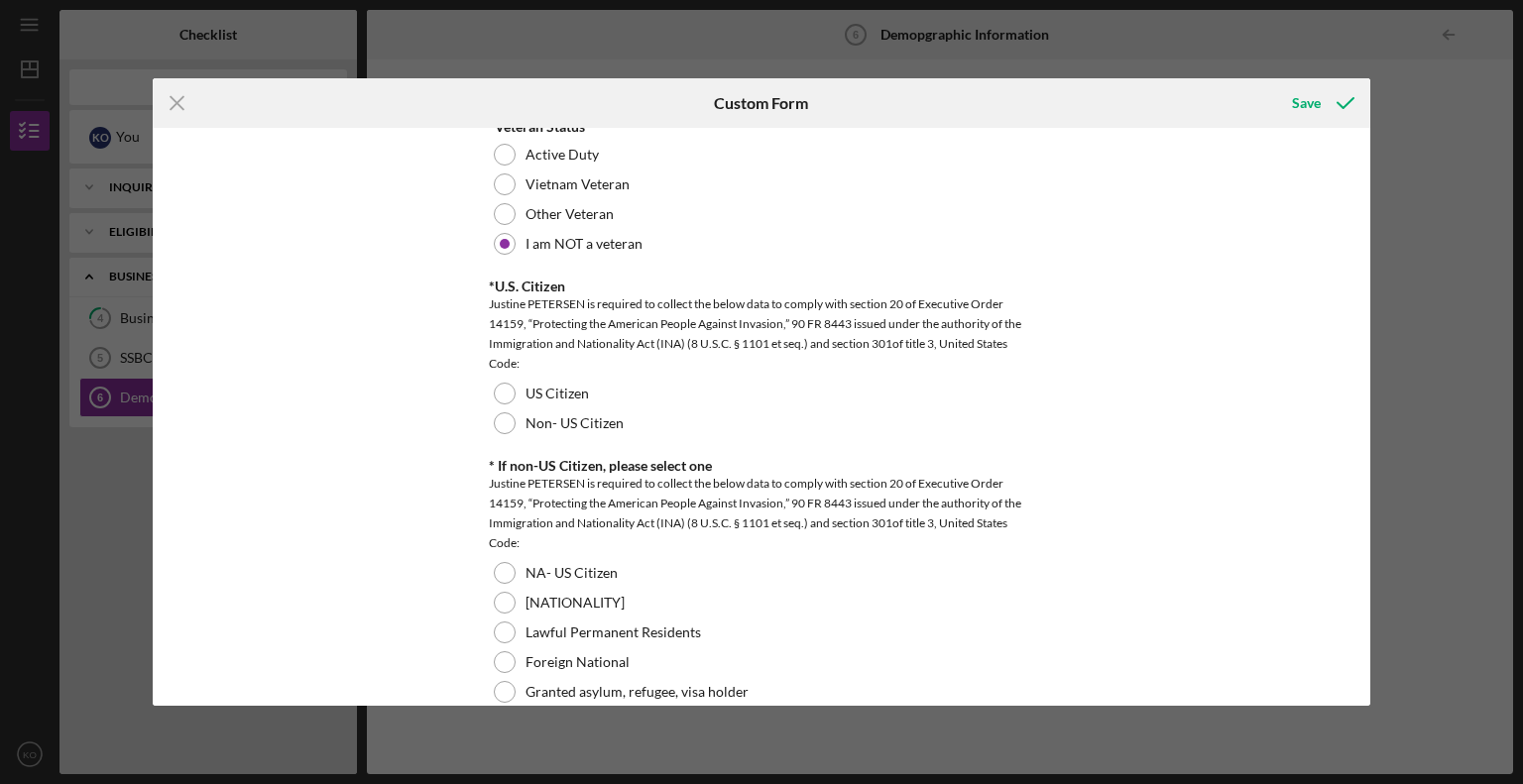 scroll, scrollTop: 1780, scrollLeft: 0, axis: vertical 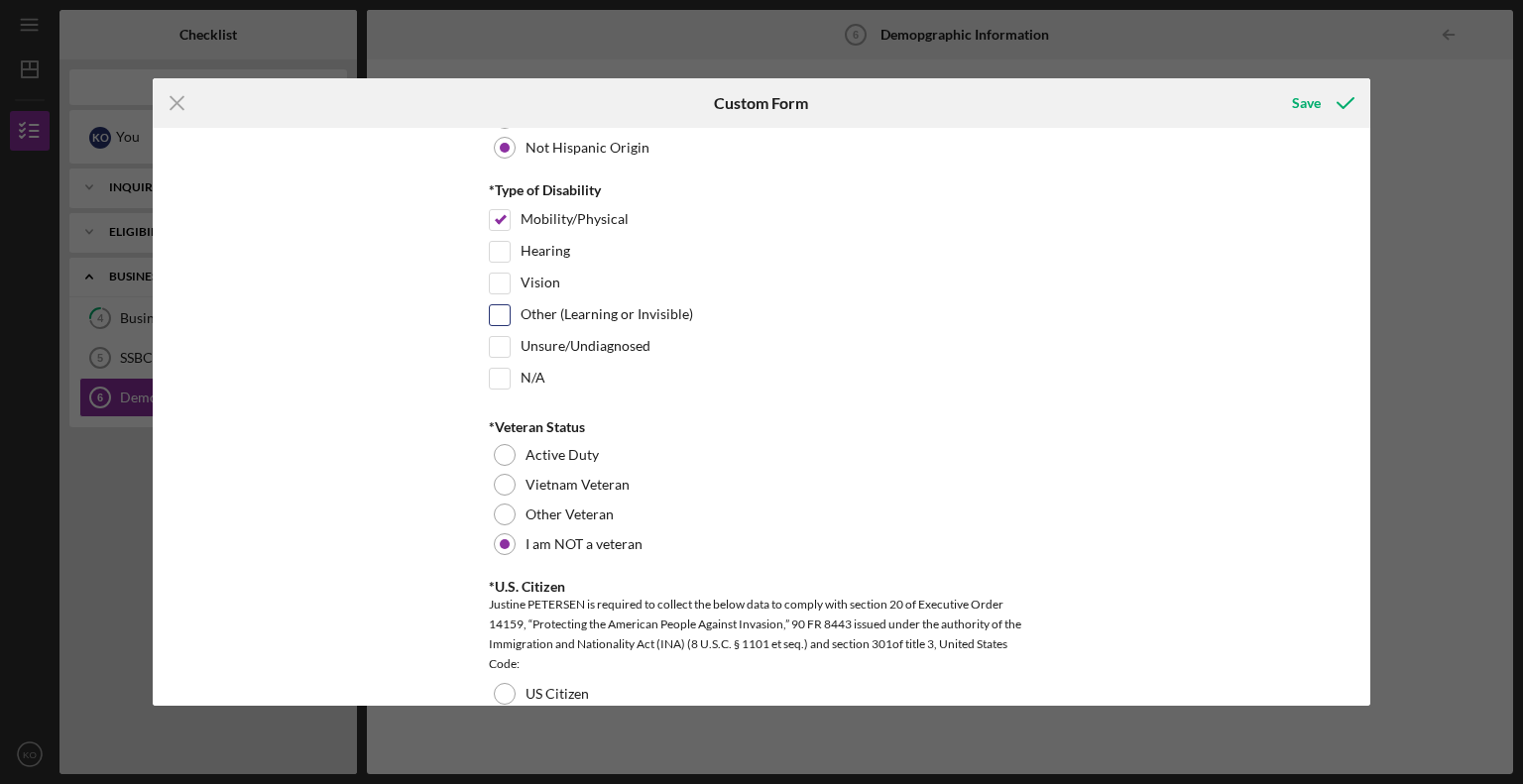 click on "Other (Learning or Invisible)" at bounding box center (500, 315) 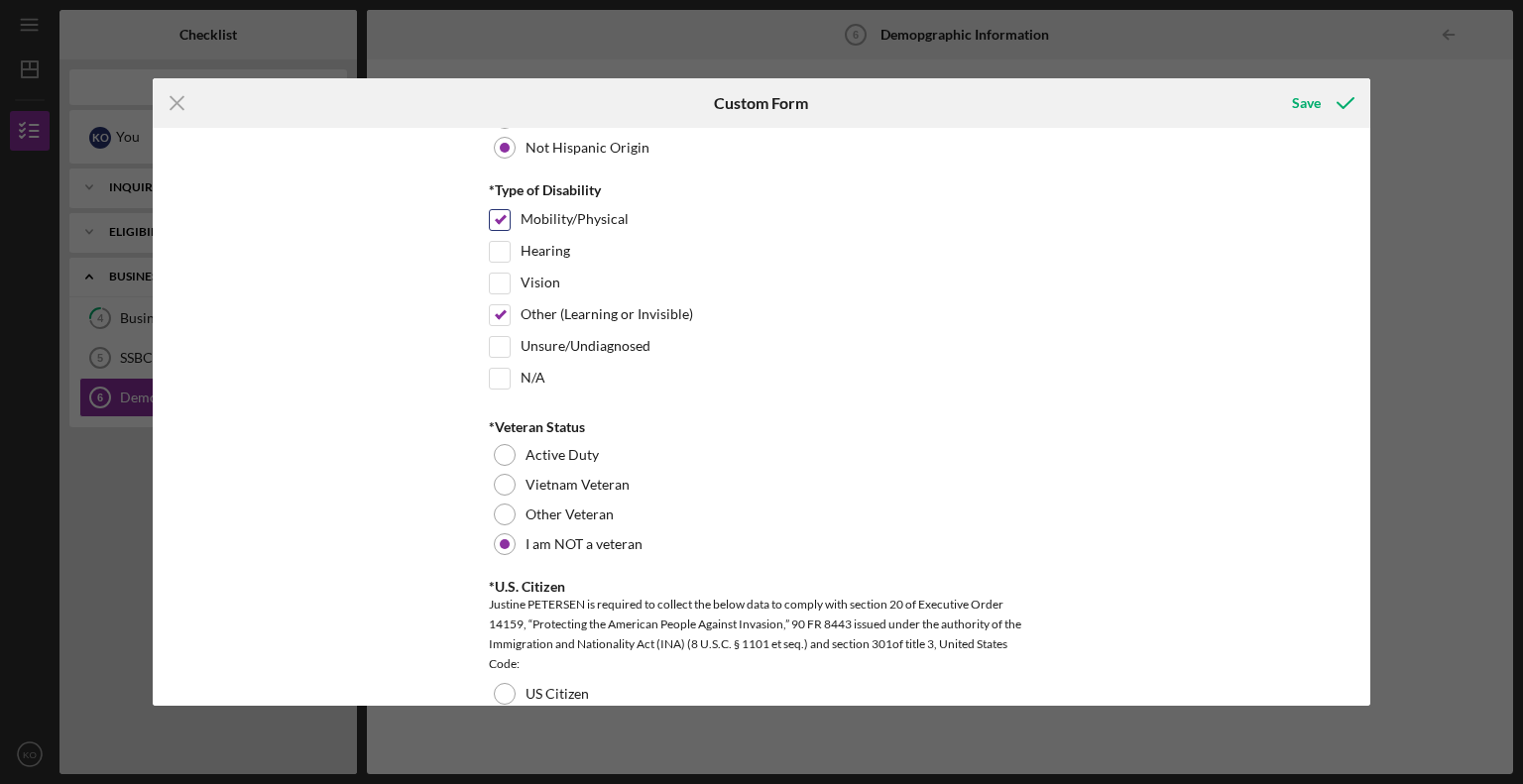click on "Mobility/Physical" at bounding box center [500, 220] 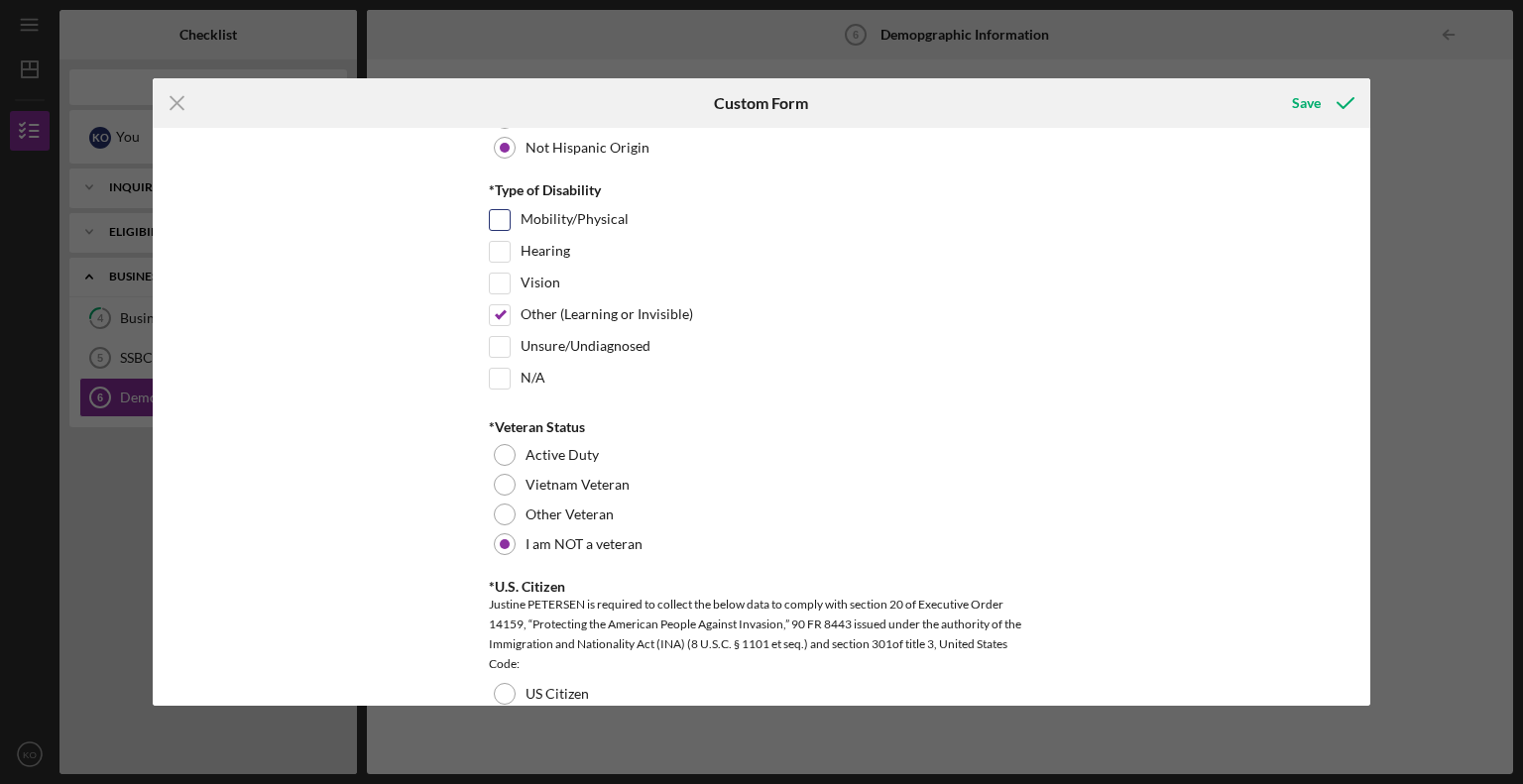click on "Mobility/Physical" at bounding box center [500, 220] 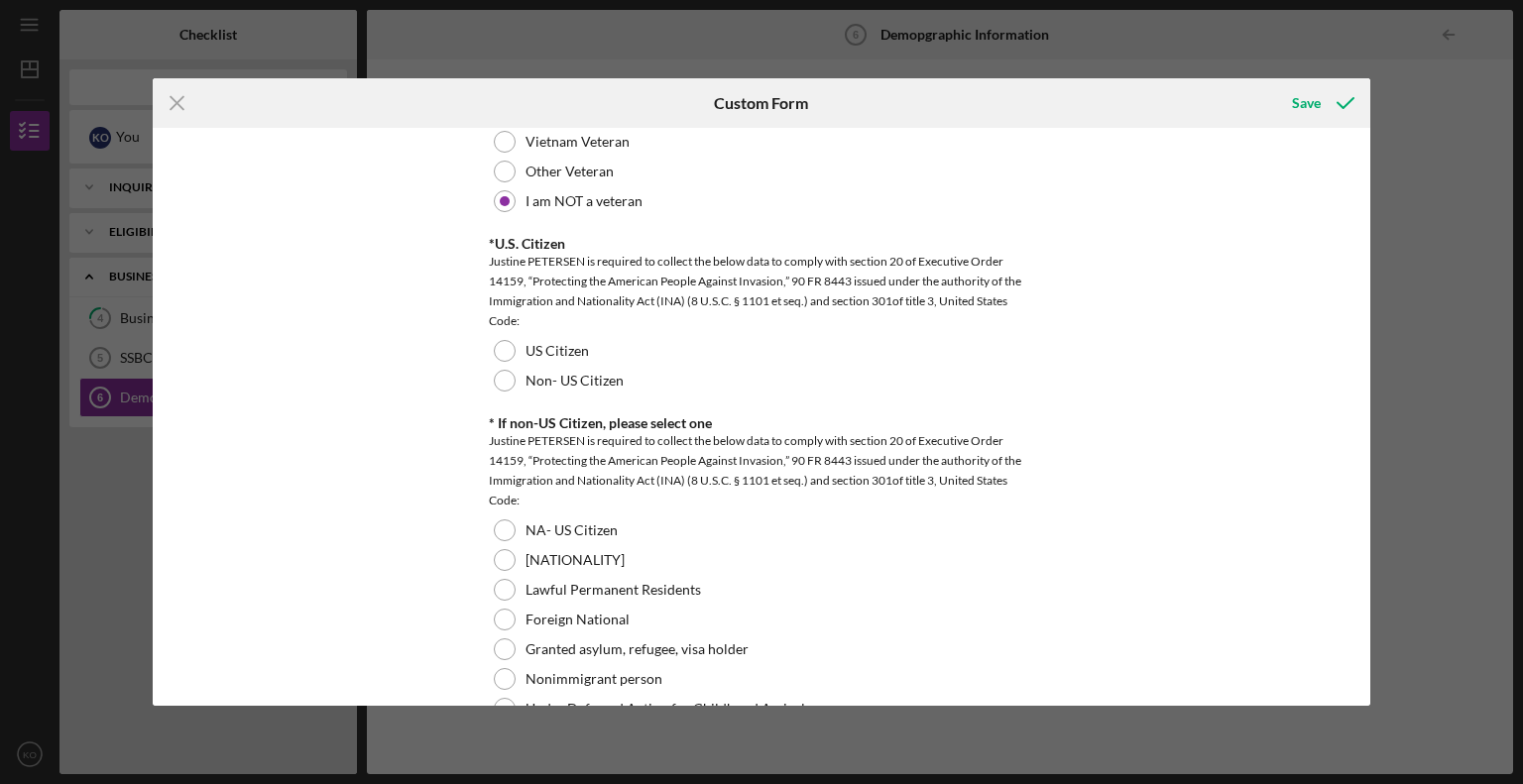 scroll, scrollTop: 1824, scrollLeft: 0, axis: vertical 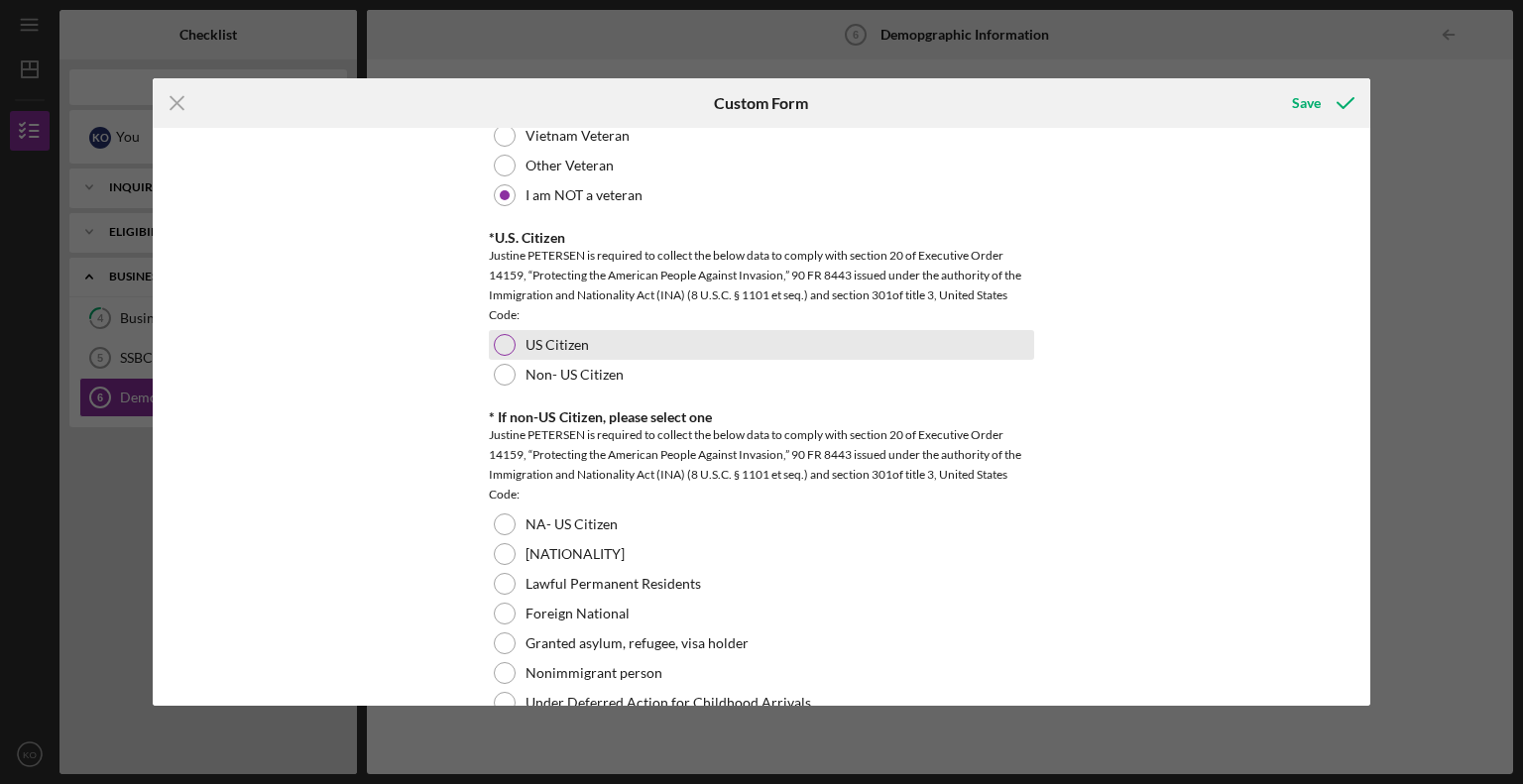 click at bounding box center (505, 345) 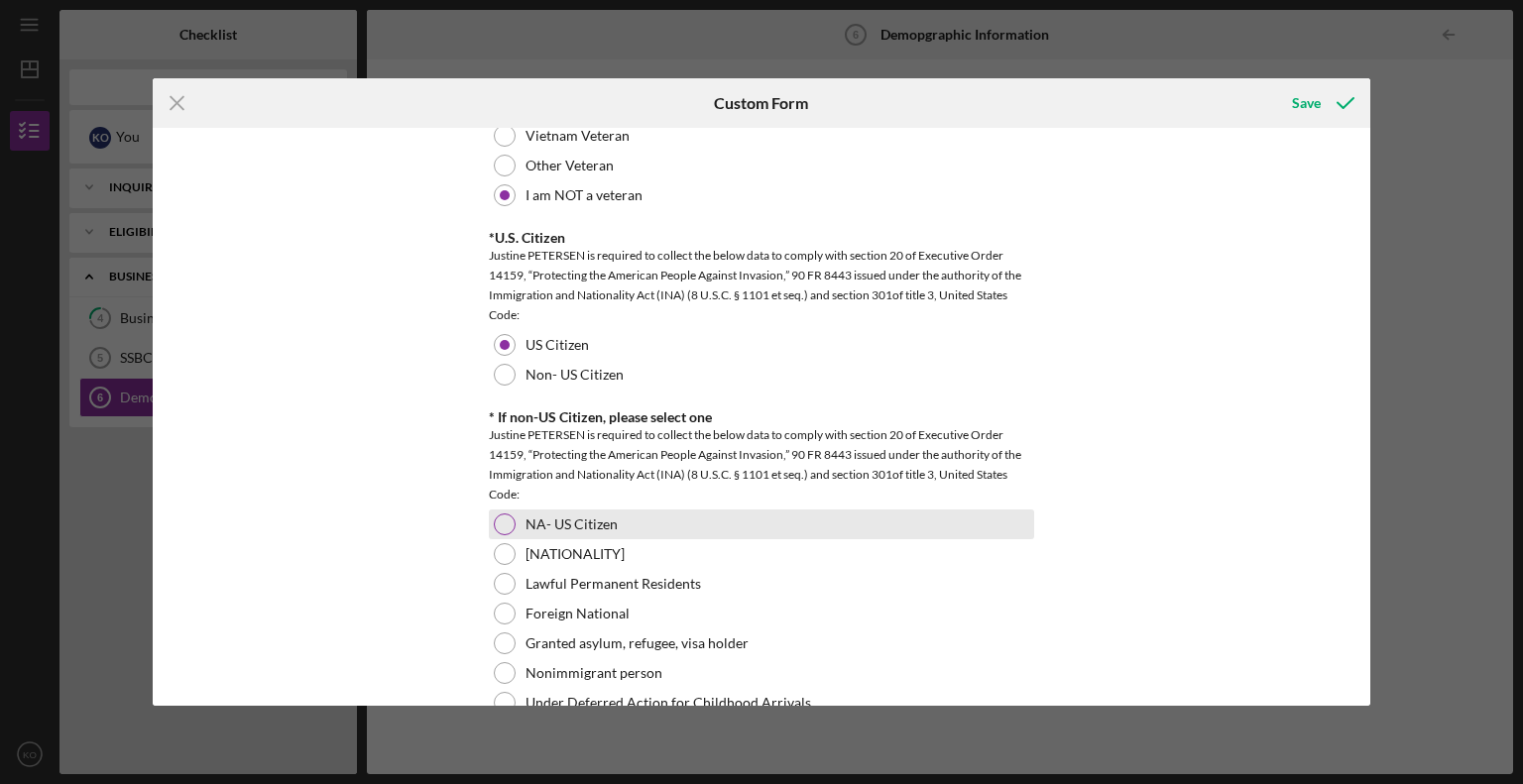 click at bounding box center (505, 524) 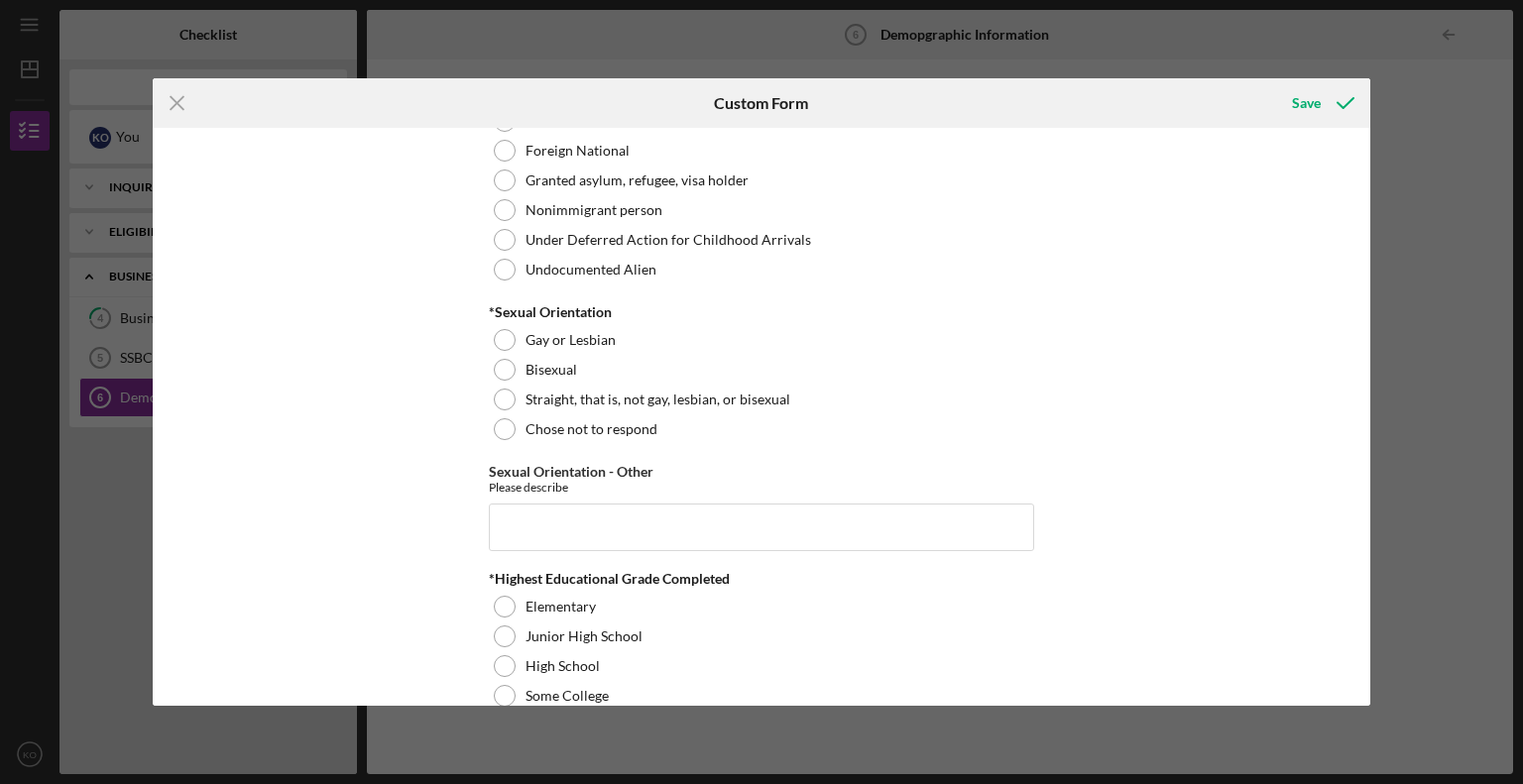 scroll, scrollTop: 2299, scrollLeft: 0, axis: vertical 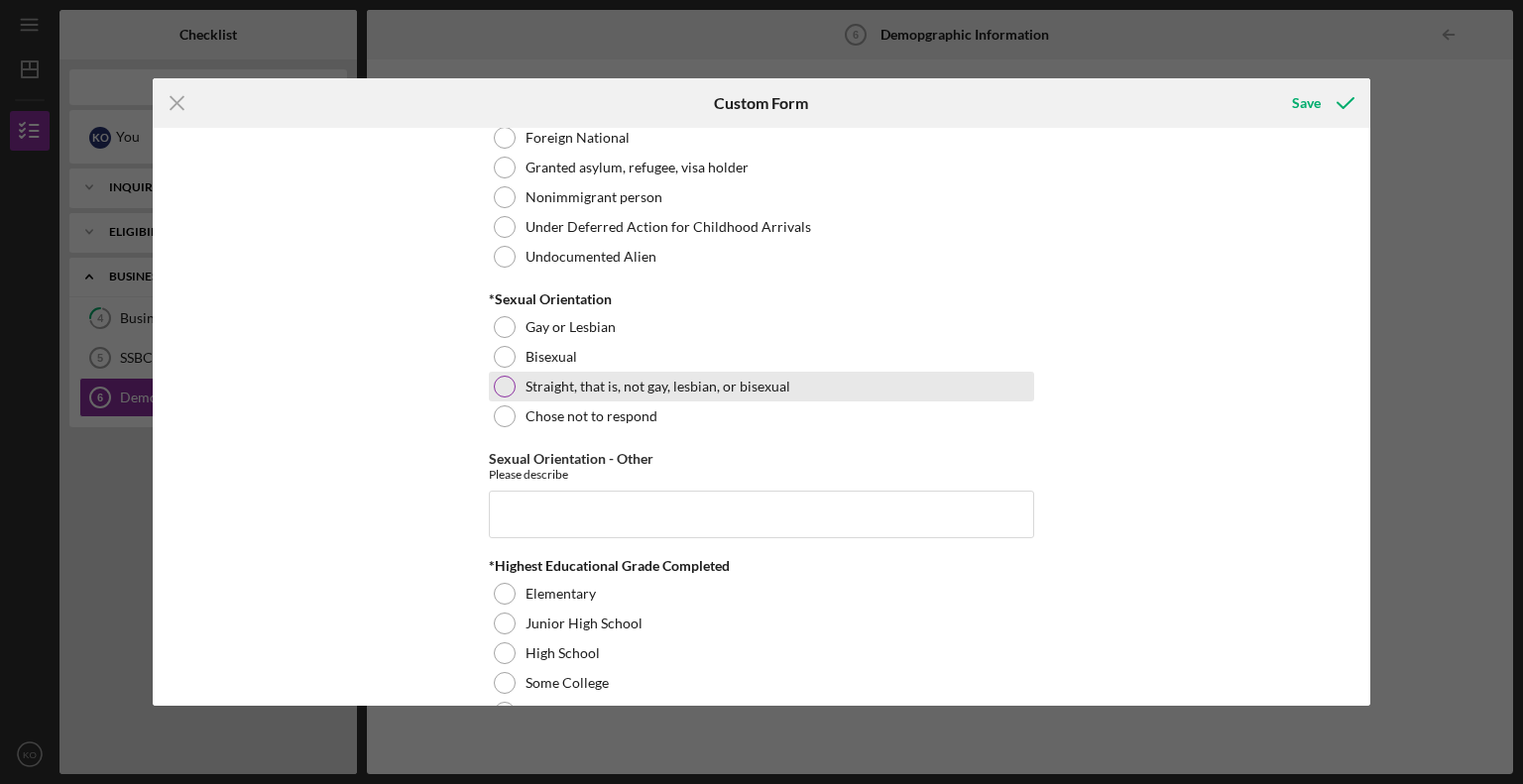 click at bounding box center [505, 387] 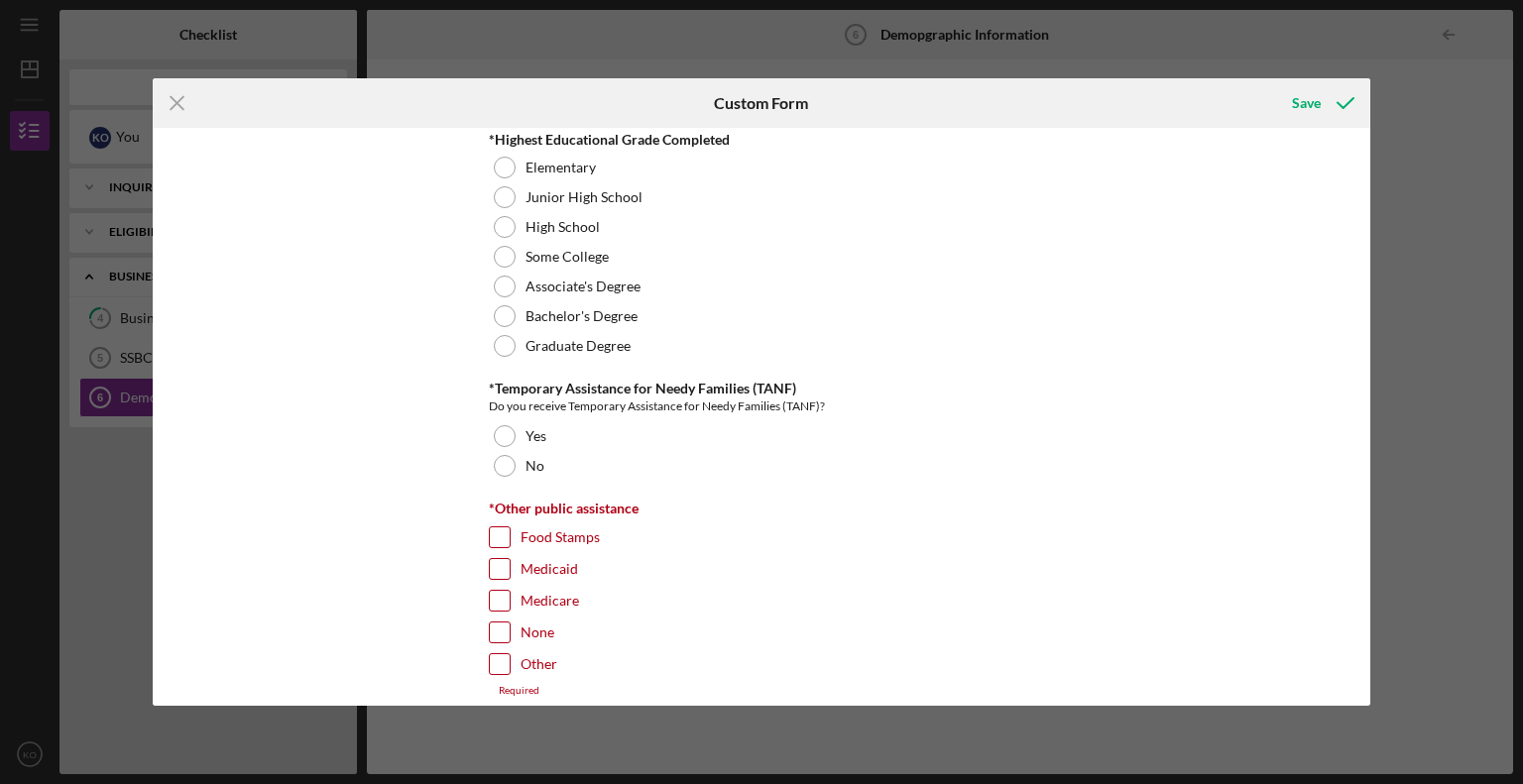 scroll, scrollTop: 2733, scrollLeft: 0, axis: vertical 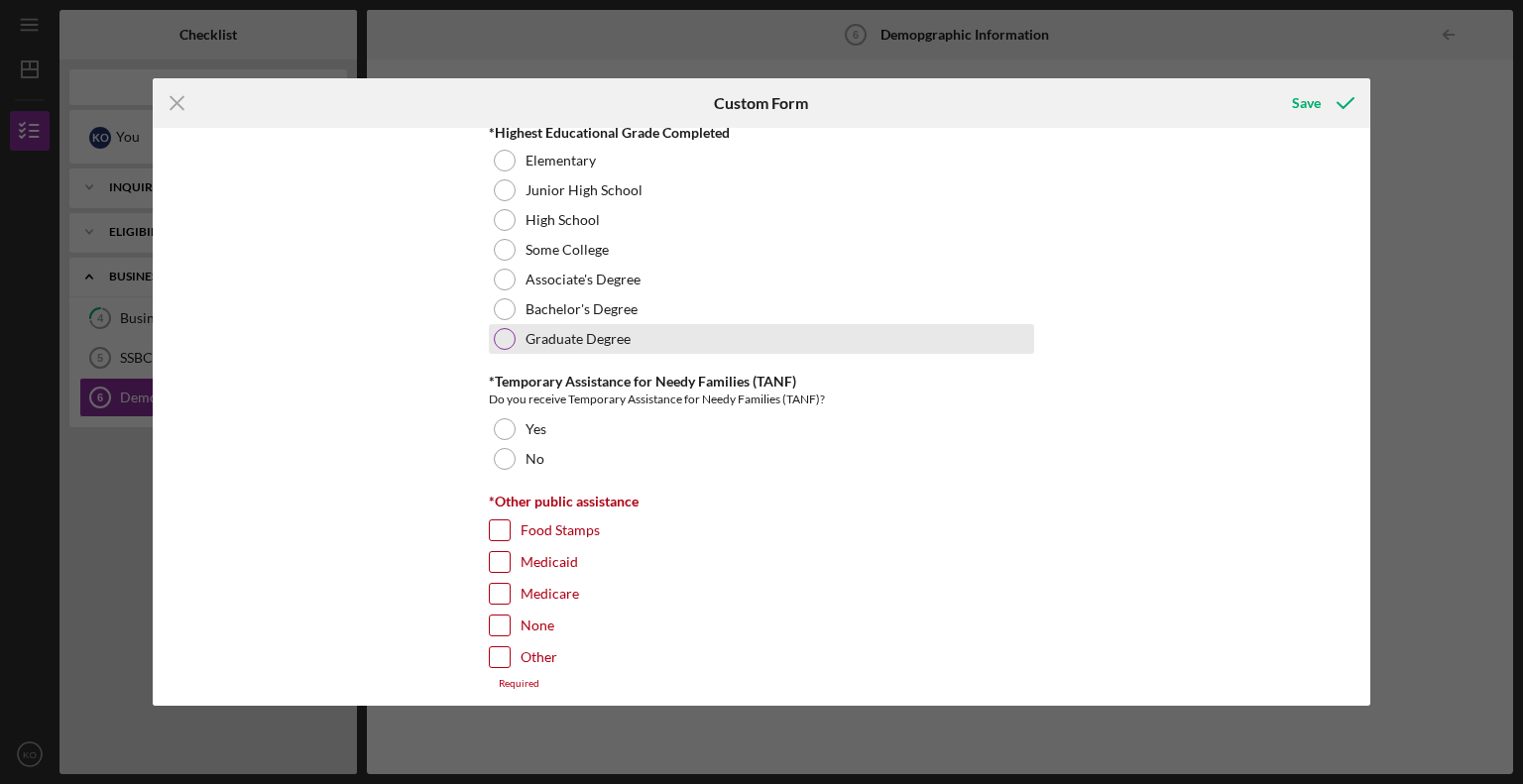 click at bounding box center (505, 339) 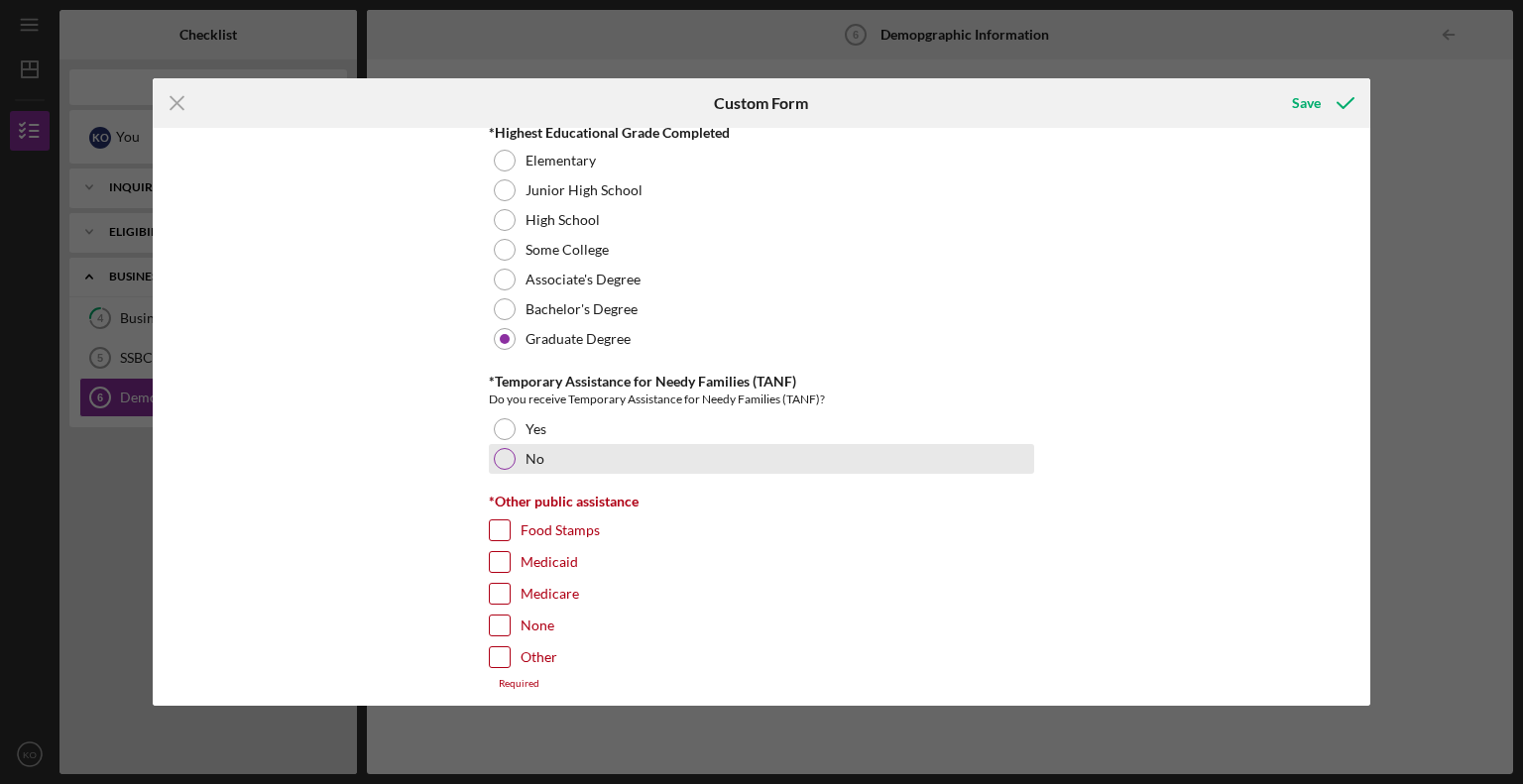 click at bounding box center (505, 459) 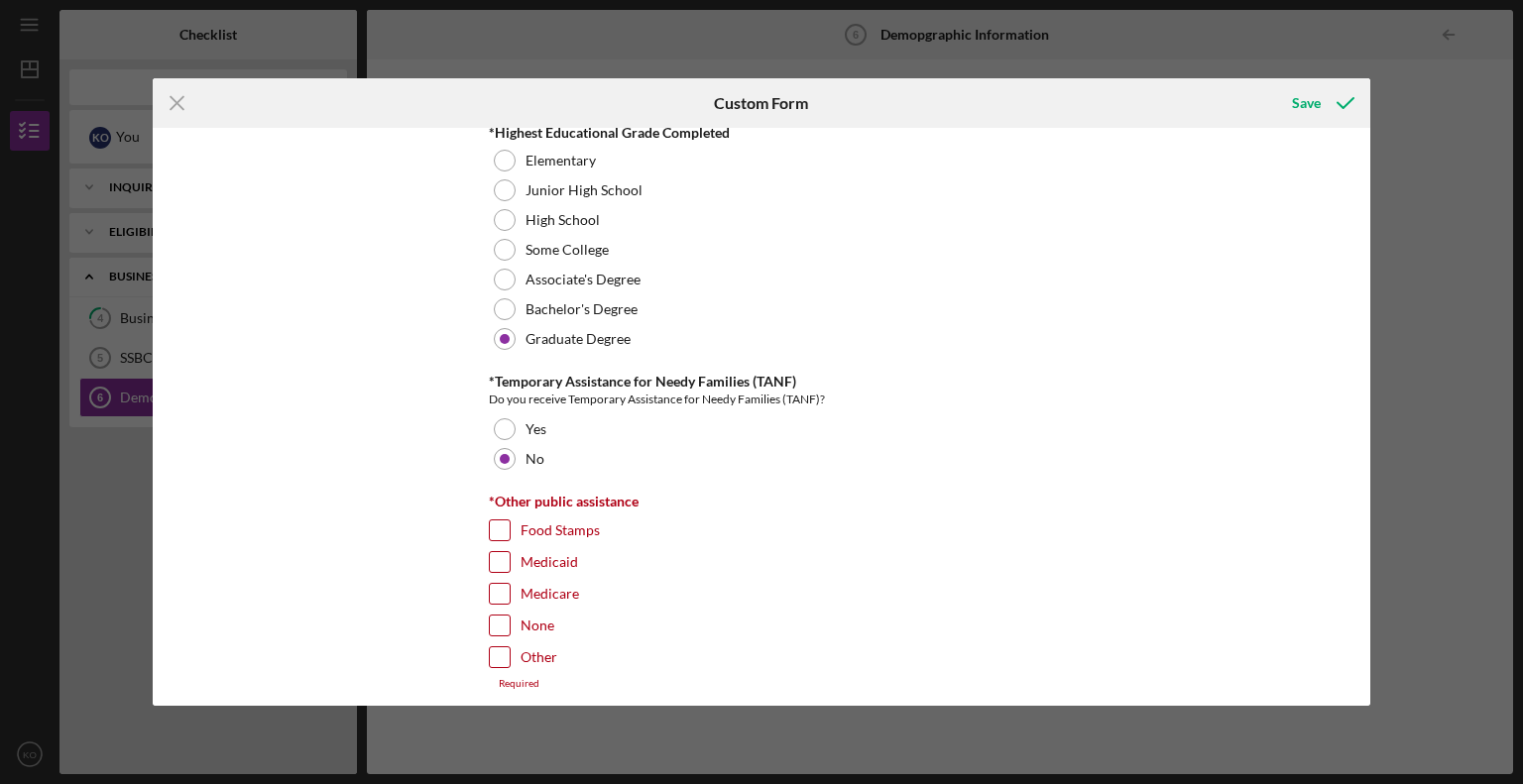 click on "Medicaid" at bounding box center [500, 562] 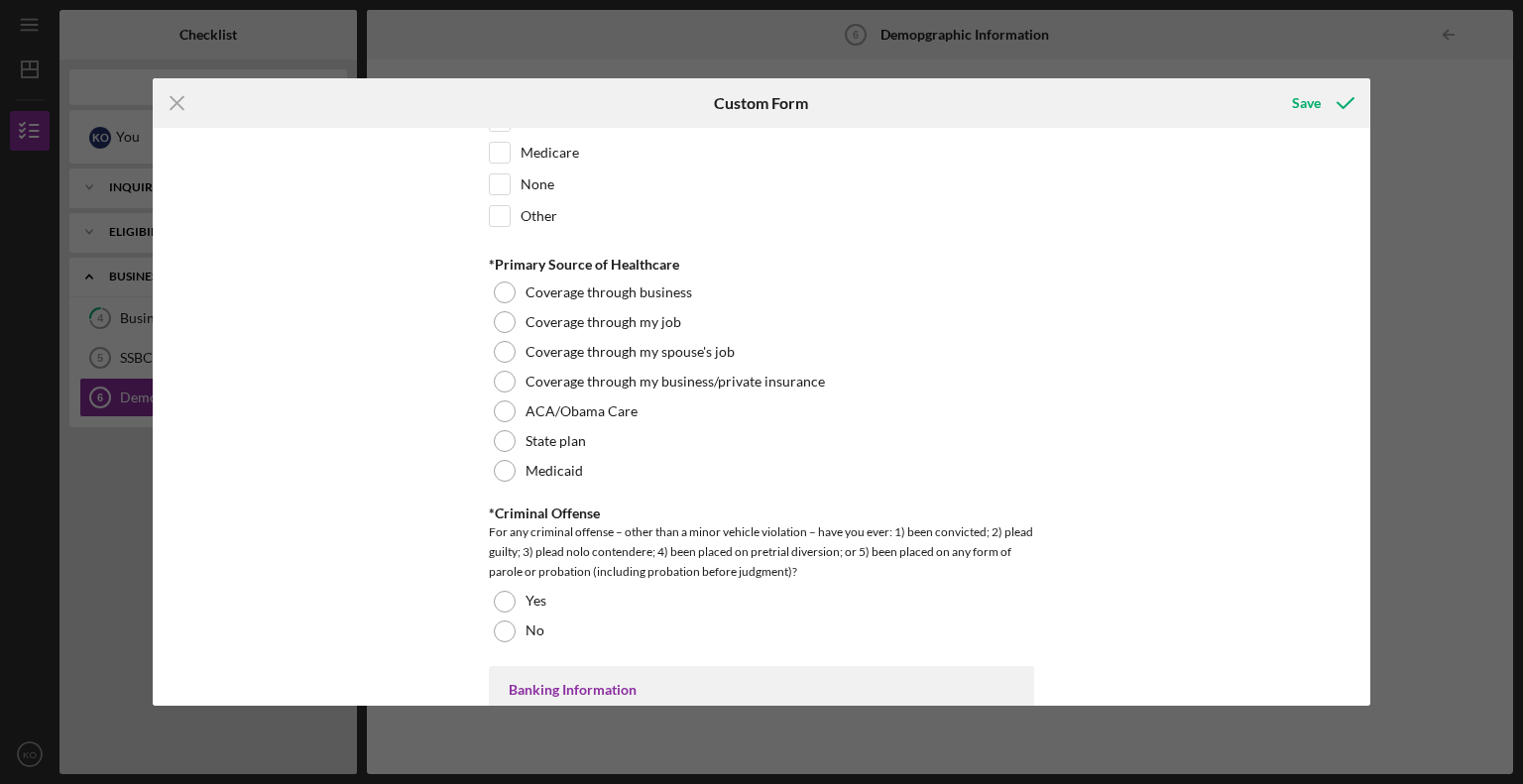 scroll, scrollTop: 3180, scrollLeft: 0, axis: vertical 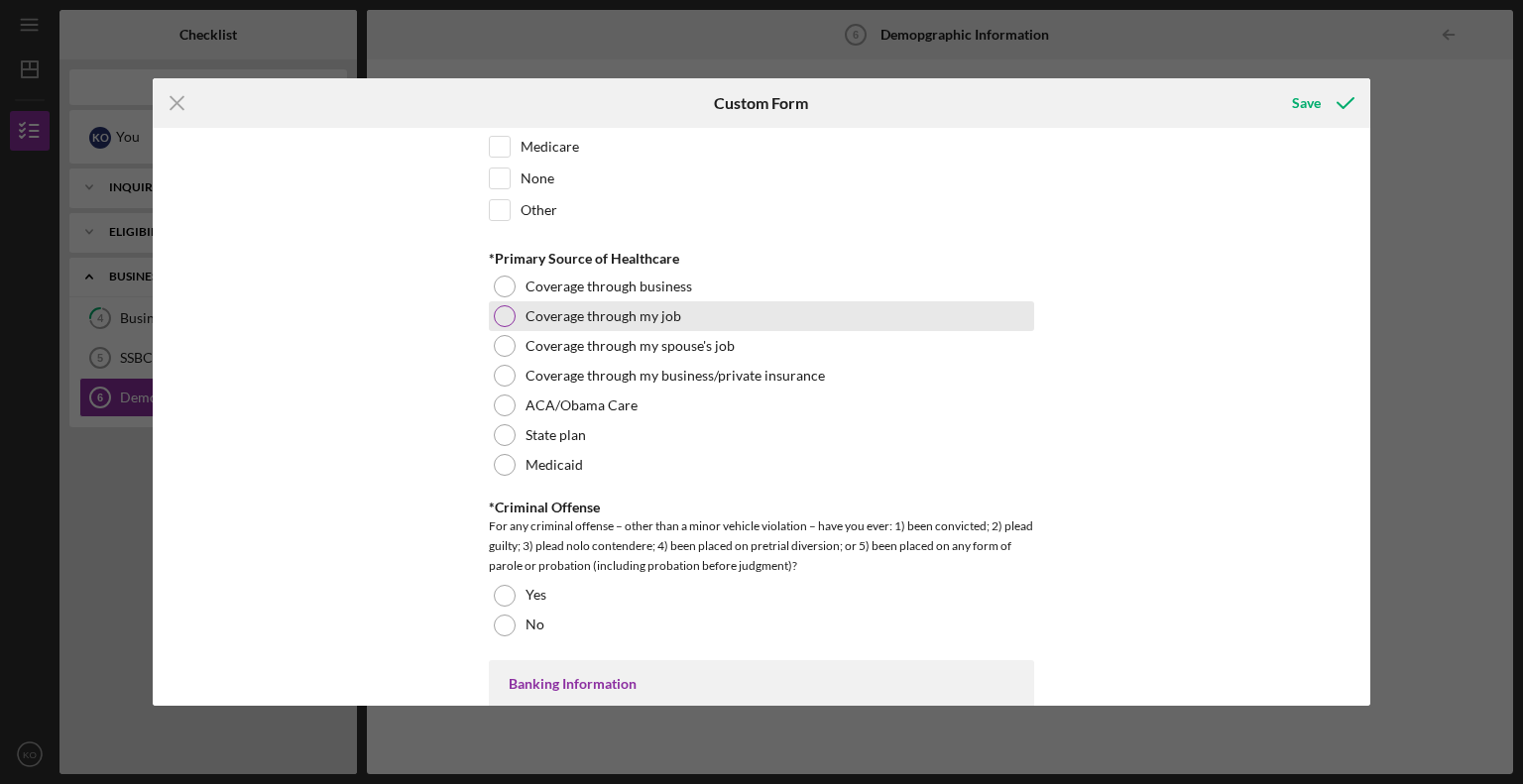 click at bounding box center (505, 316) 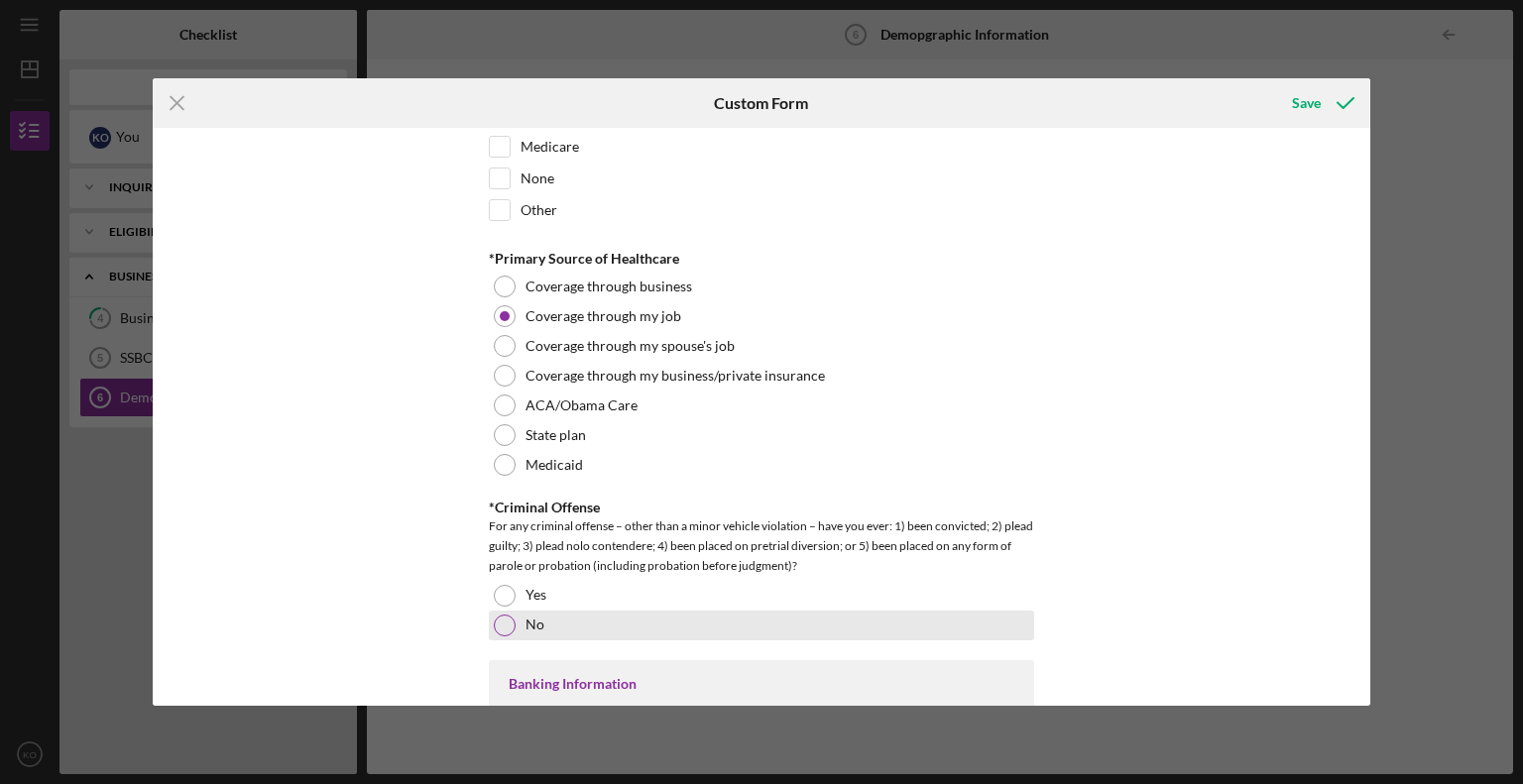 click on "No" at bounding box center (762, 625) 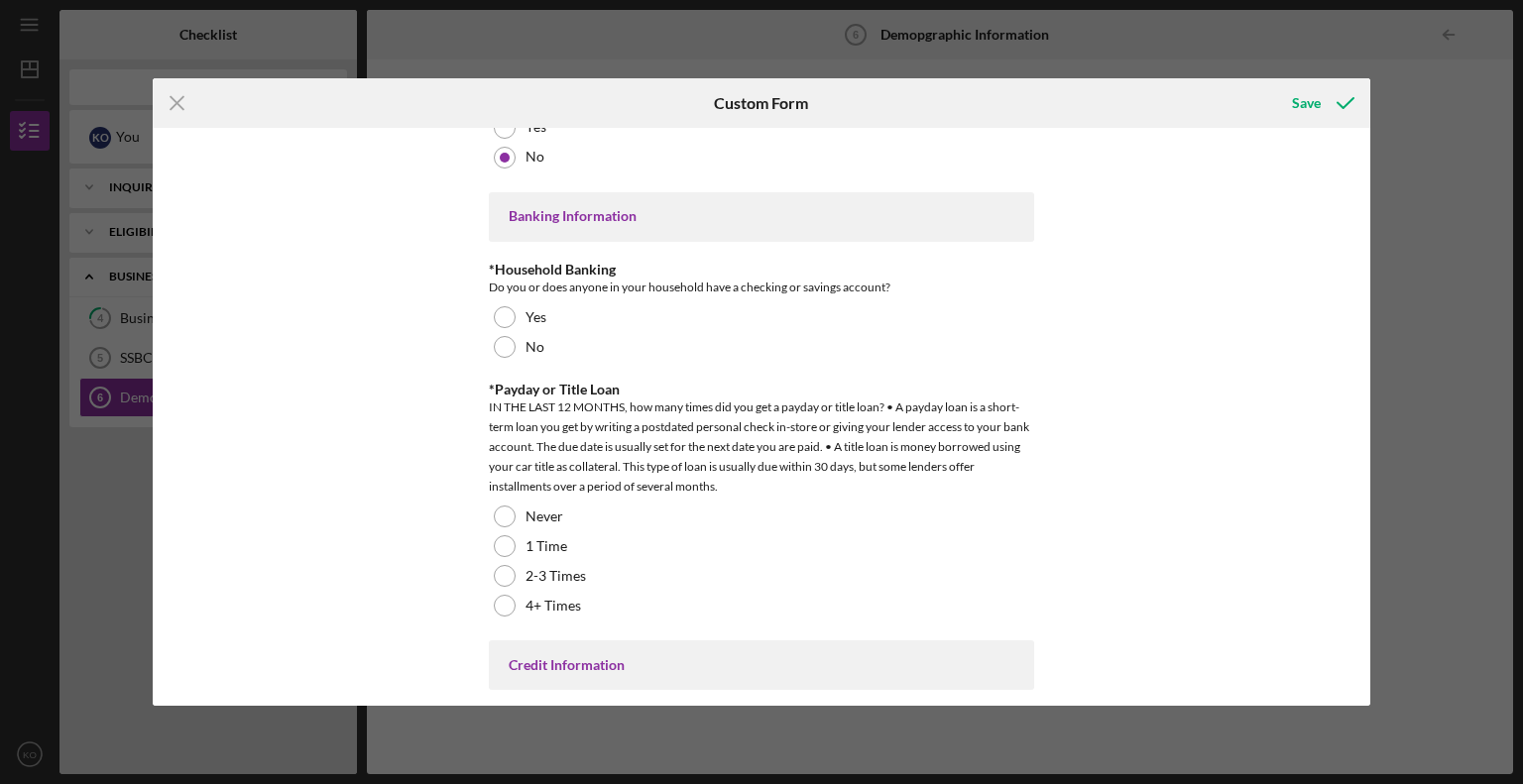 scroll, scrollTop: 3654, scrollLeft: 0, axis: vertical 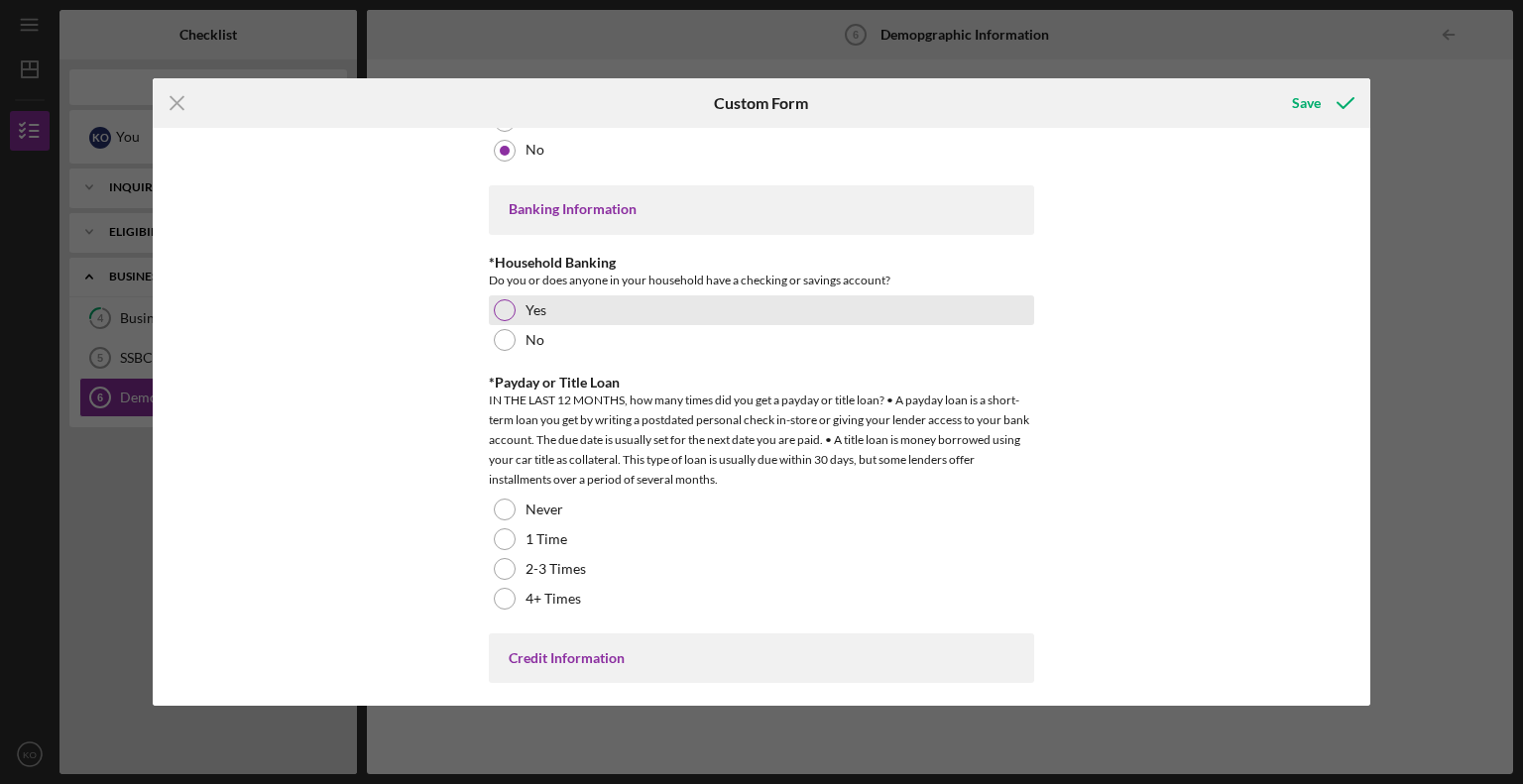 click on "Yes" at bounding box center [762, 310] 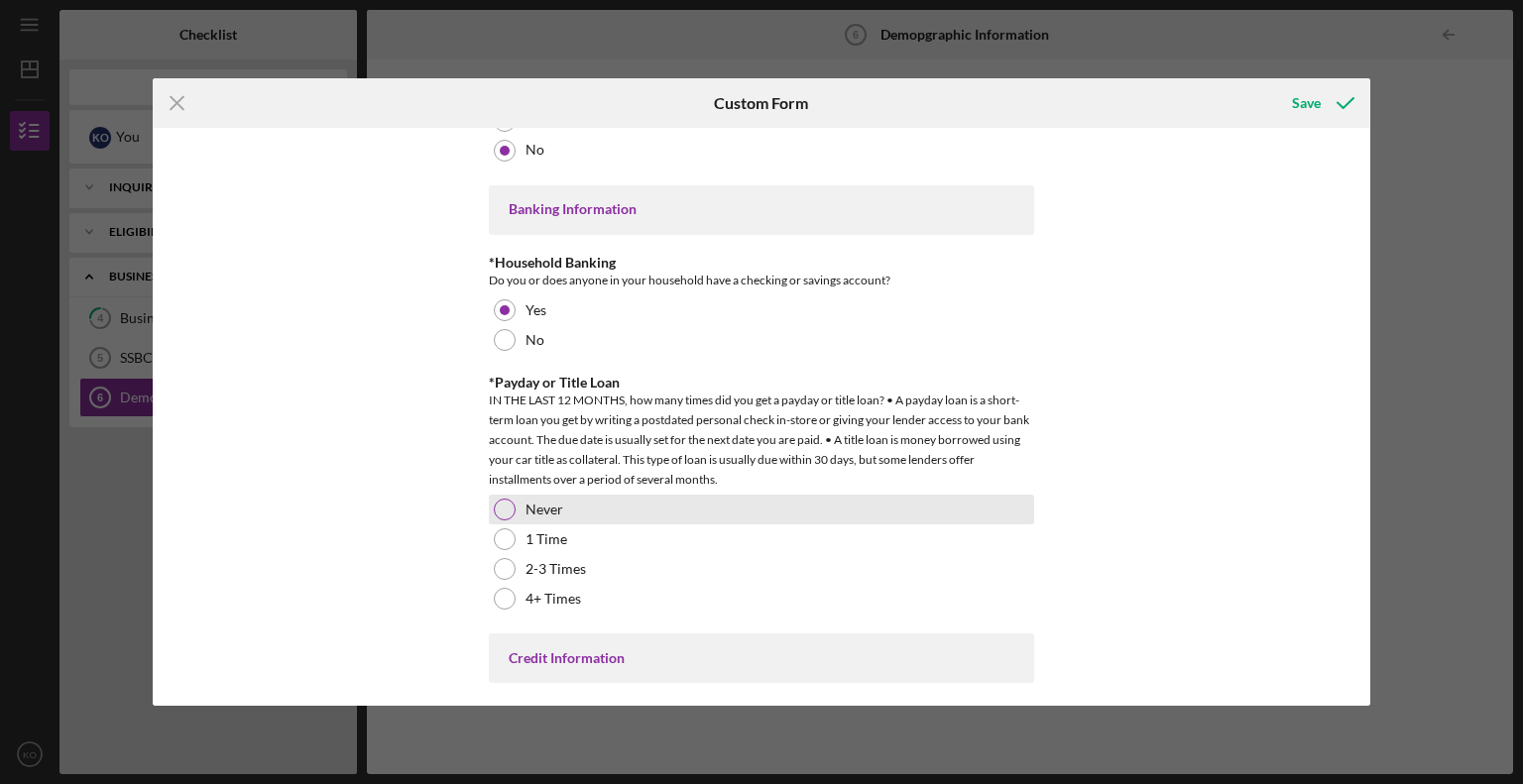 click at bounding box center [505, 509] 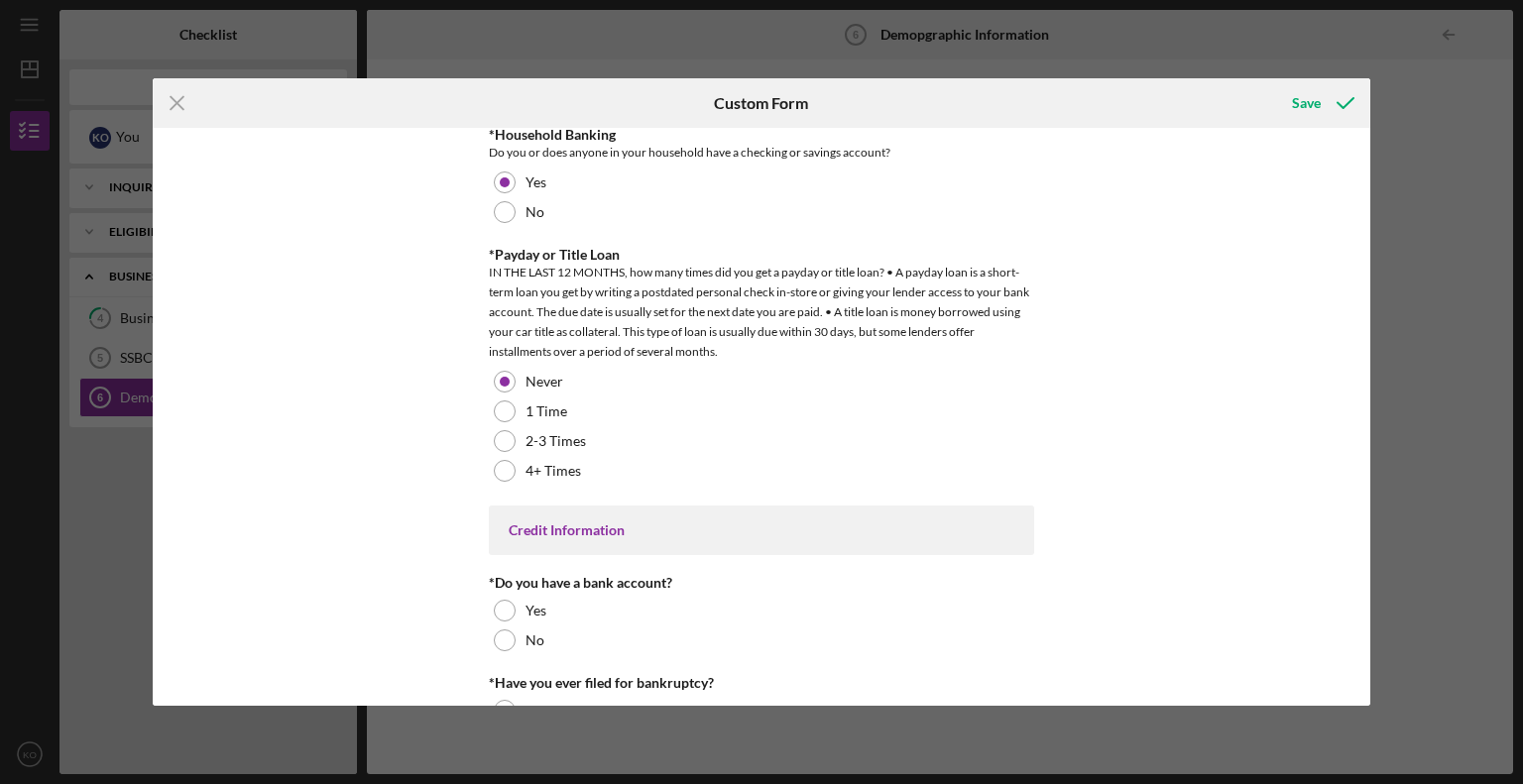 scroll, scrollTop: 3855, scrollLeft: 0, axis: vertical 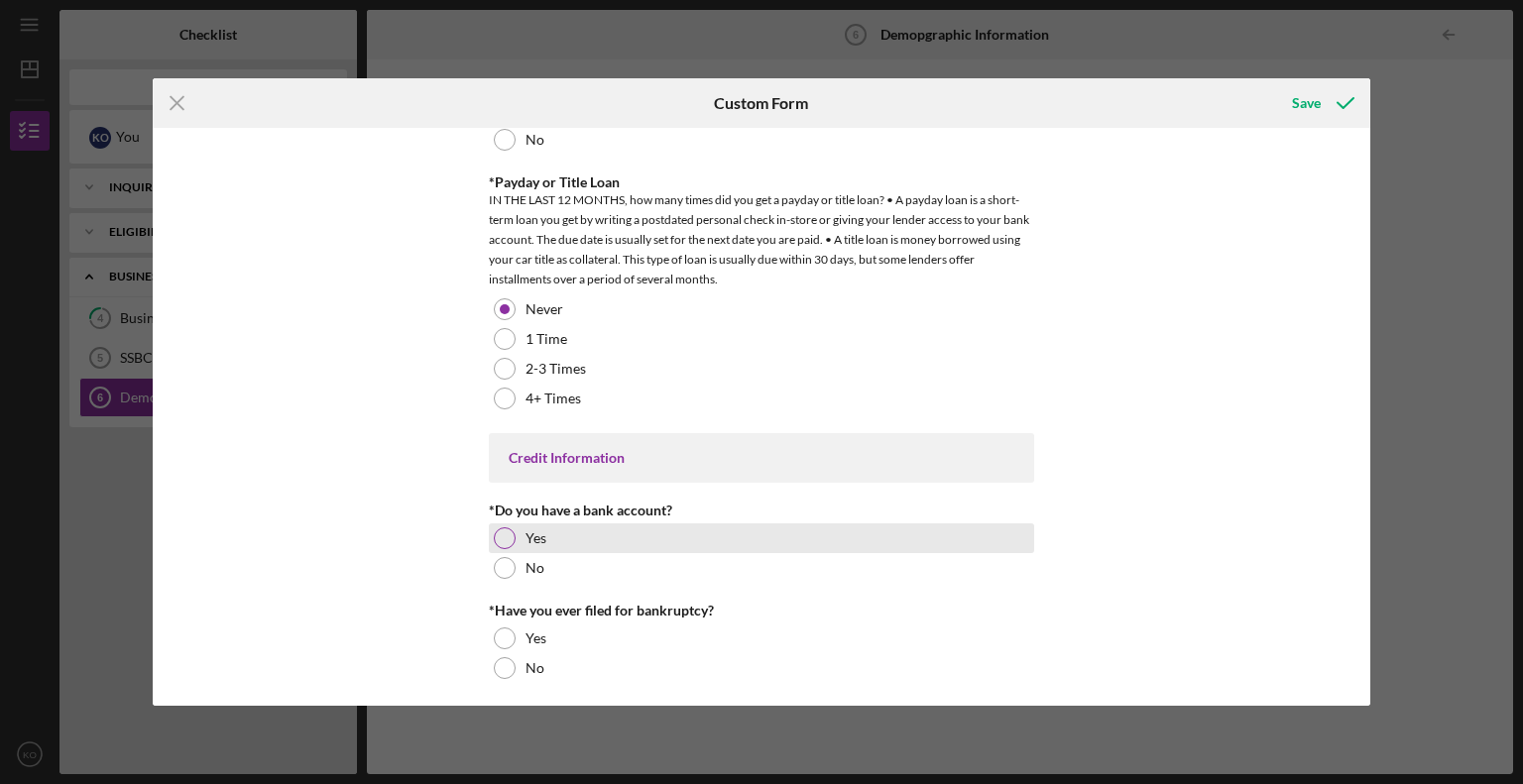 click at bounding box center (505, 538) 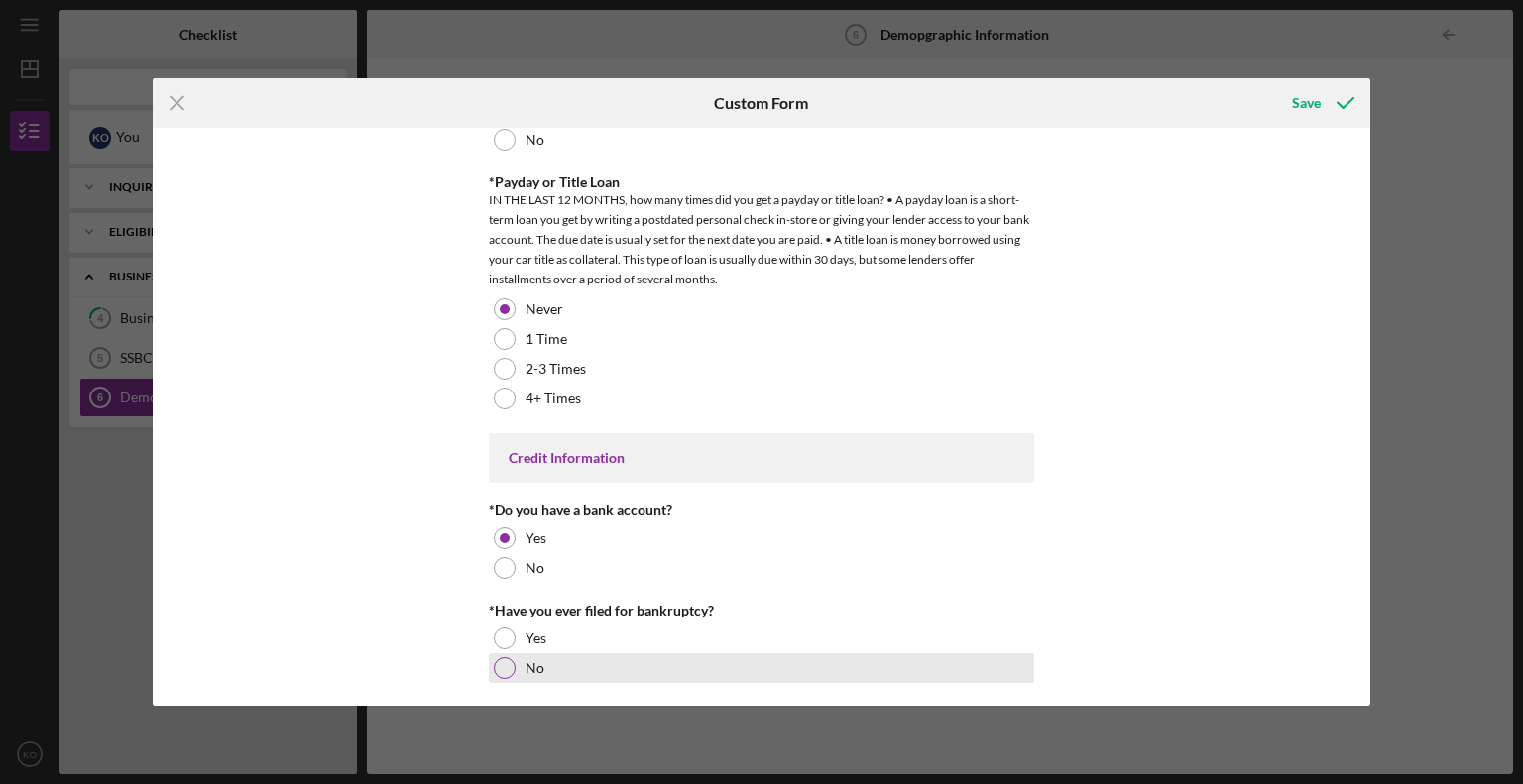 click at bounding box center (505, 668) 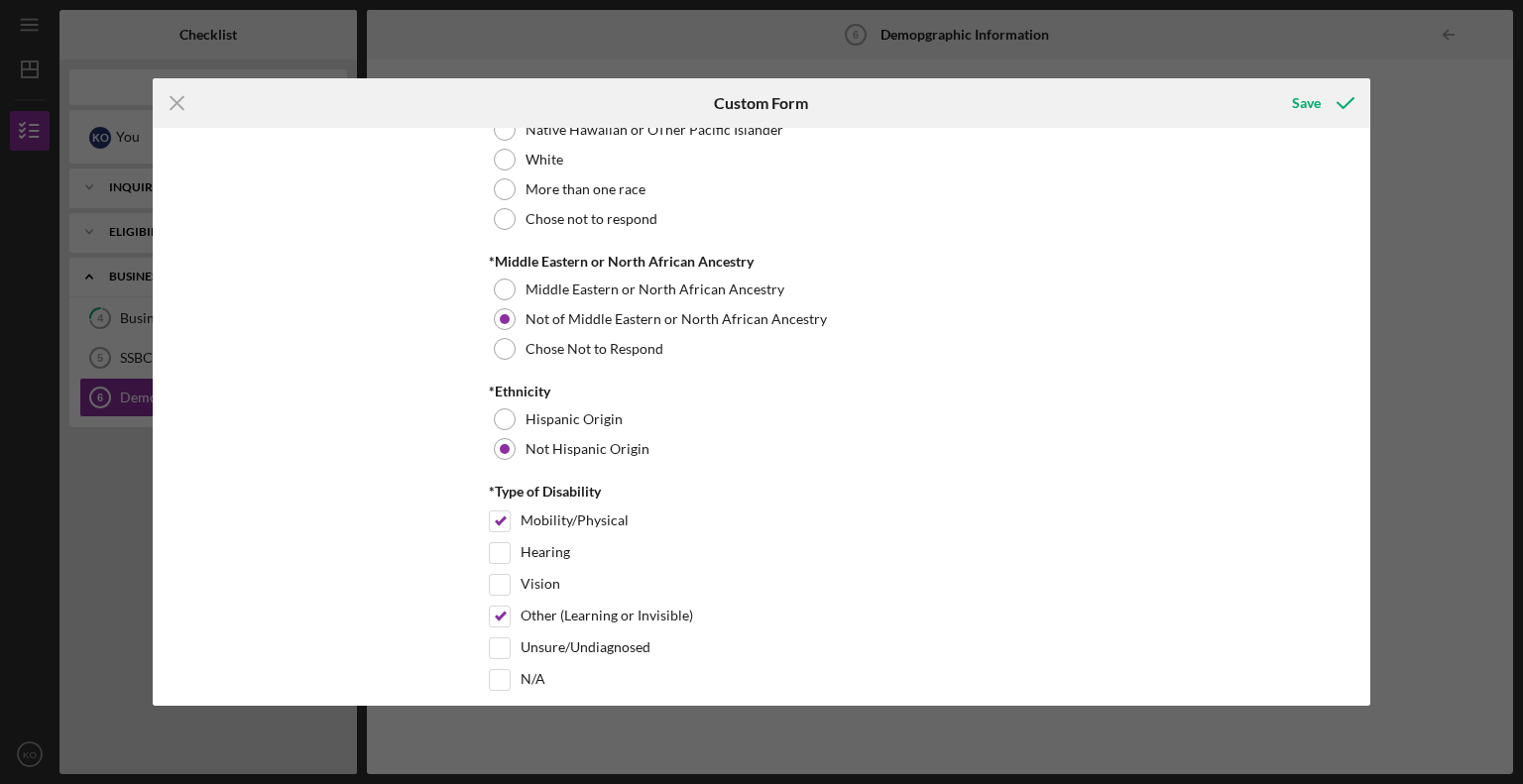 scroll, scrollTop: 0, scrollLeft: 0, axis: both 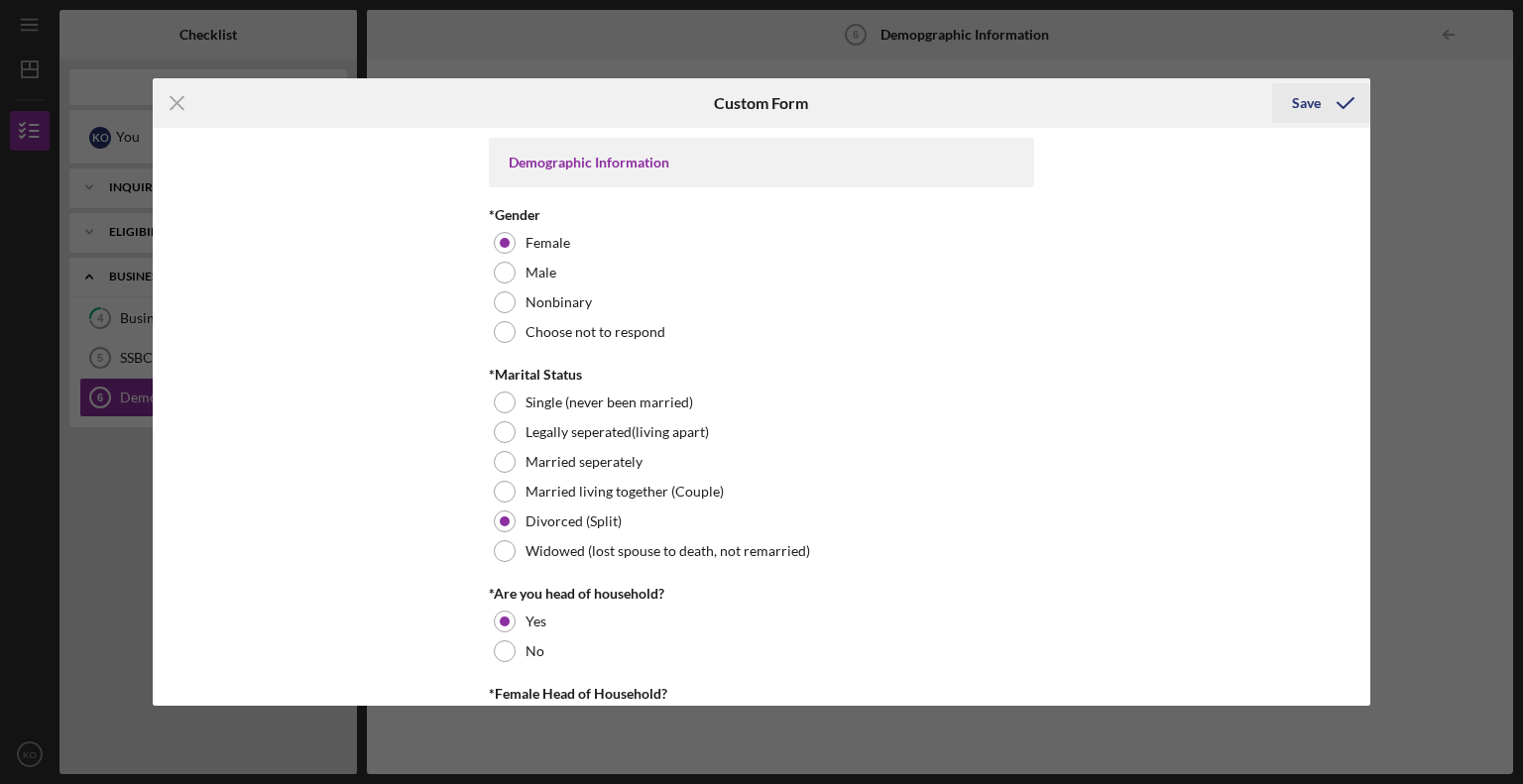 click on "Save" at bounding box center [1306, 103] 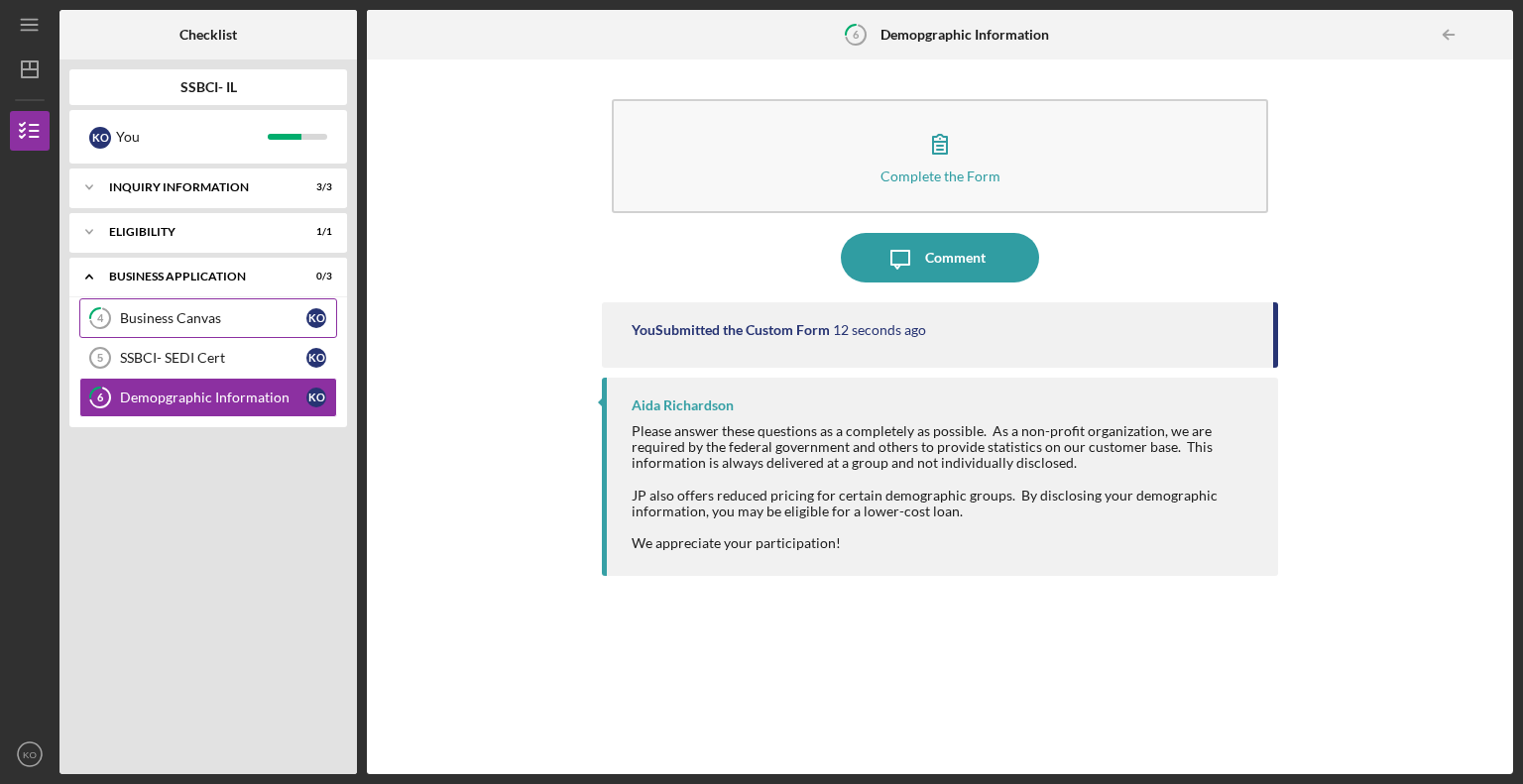 click on "Business Canvas" at bounding box center (213, 318) 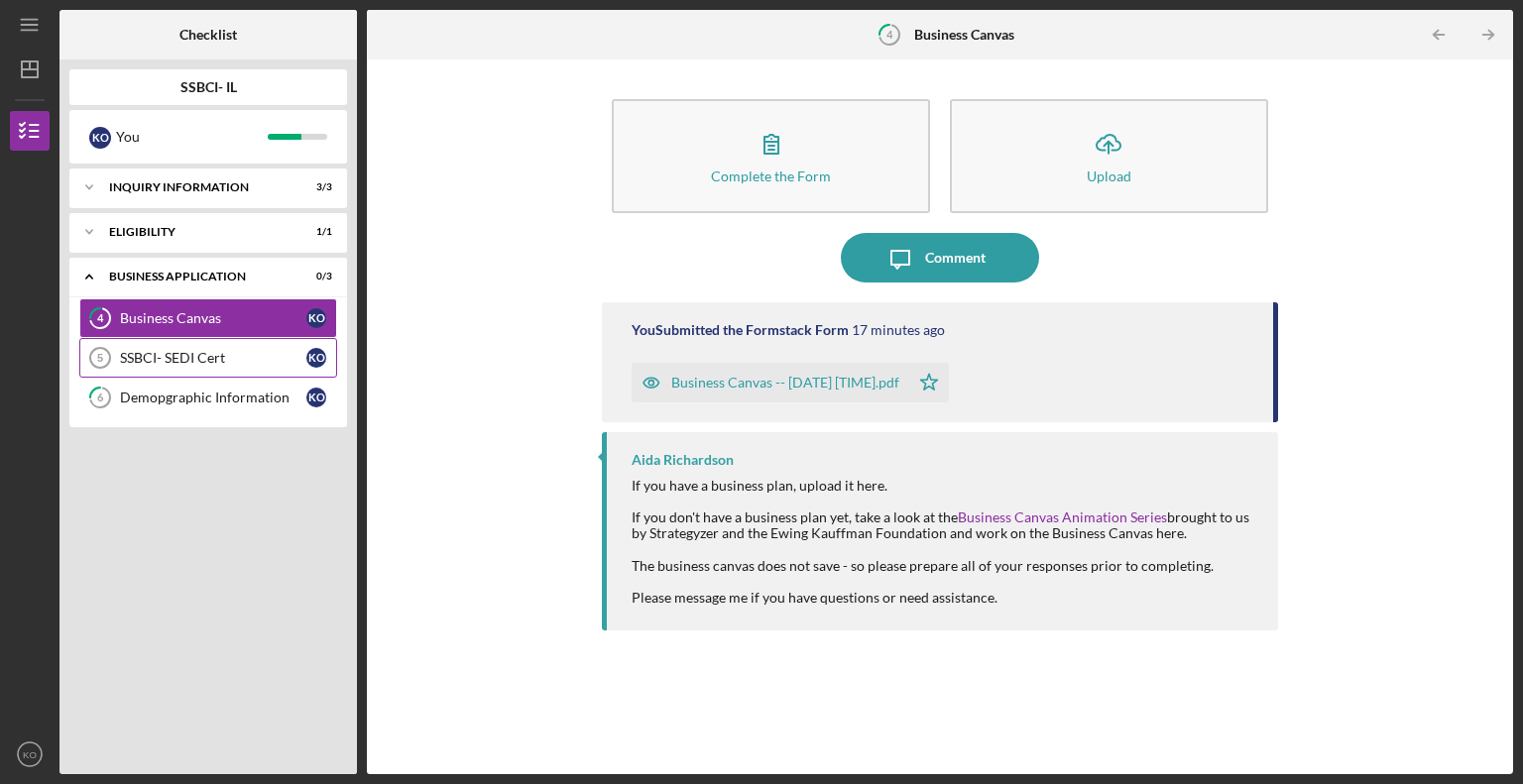 click on "SSBCI- SEDI Cert" at bounding box center [213, 358] 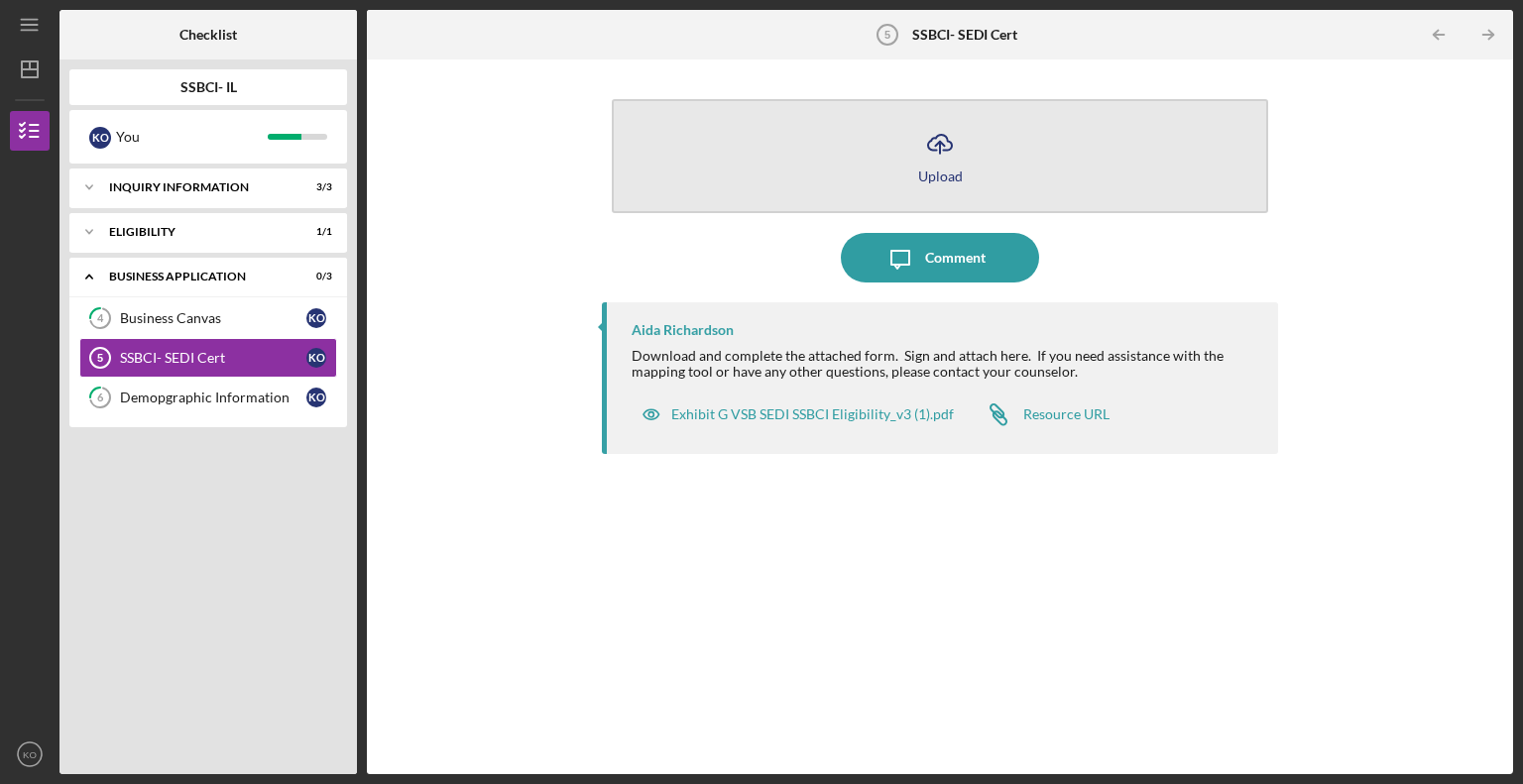 click on "Icon/Upload" 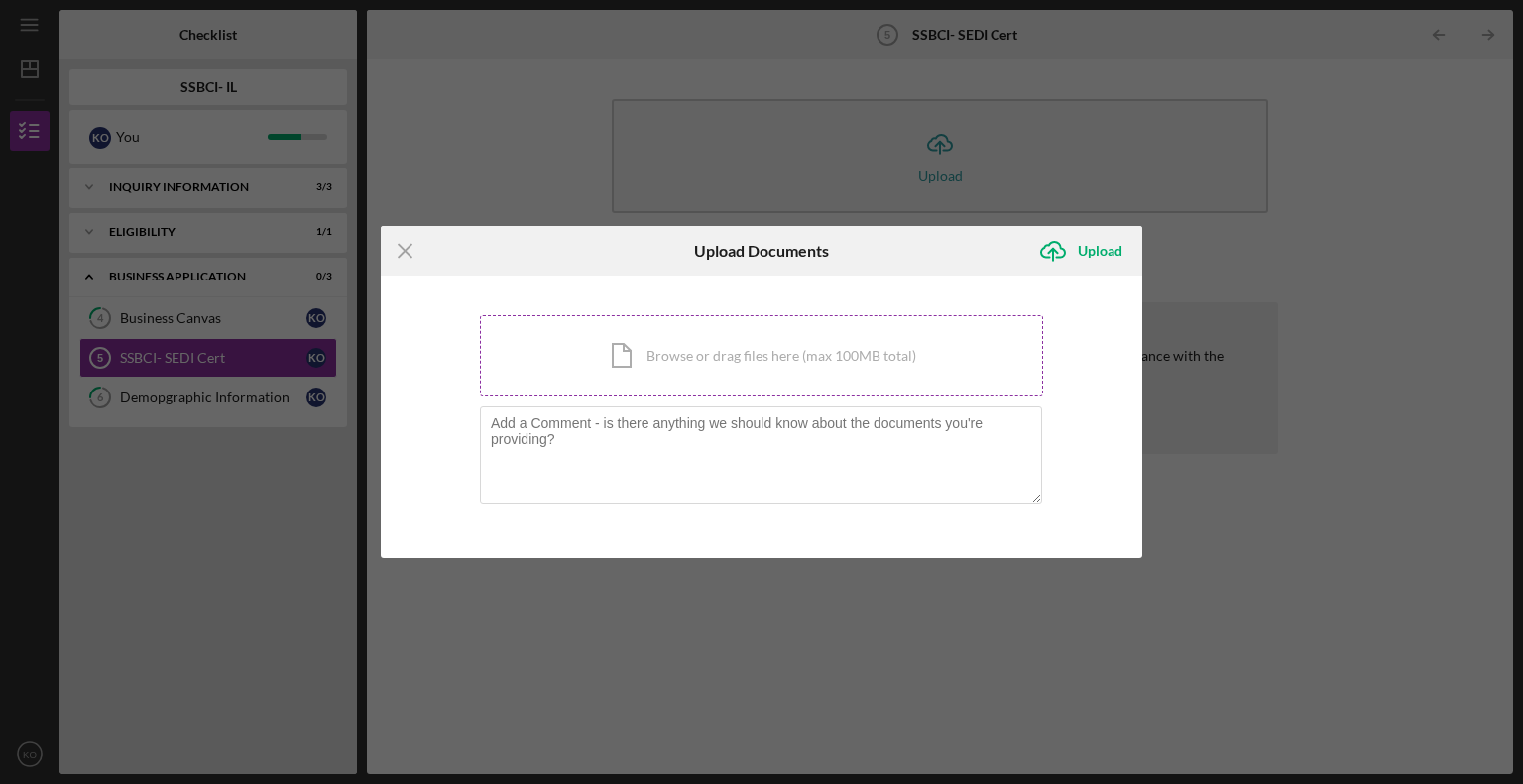click on "Icon/Document Browse or drag files here (max 100MB total) Tap to choose files or take a photo" at bounding box center (762, 356) 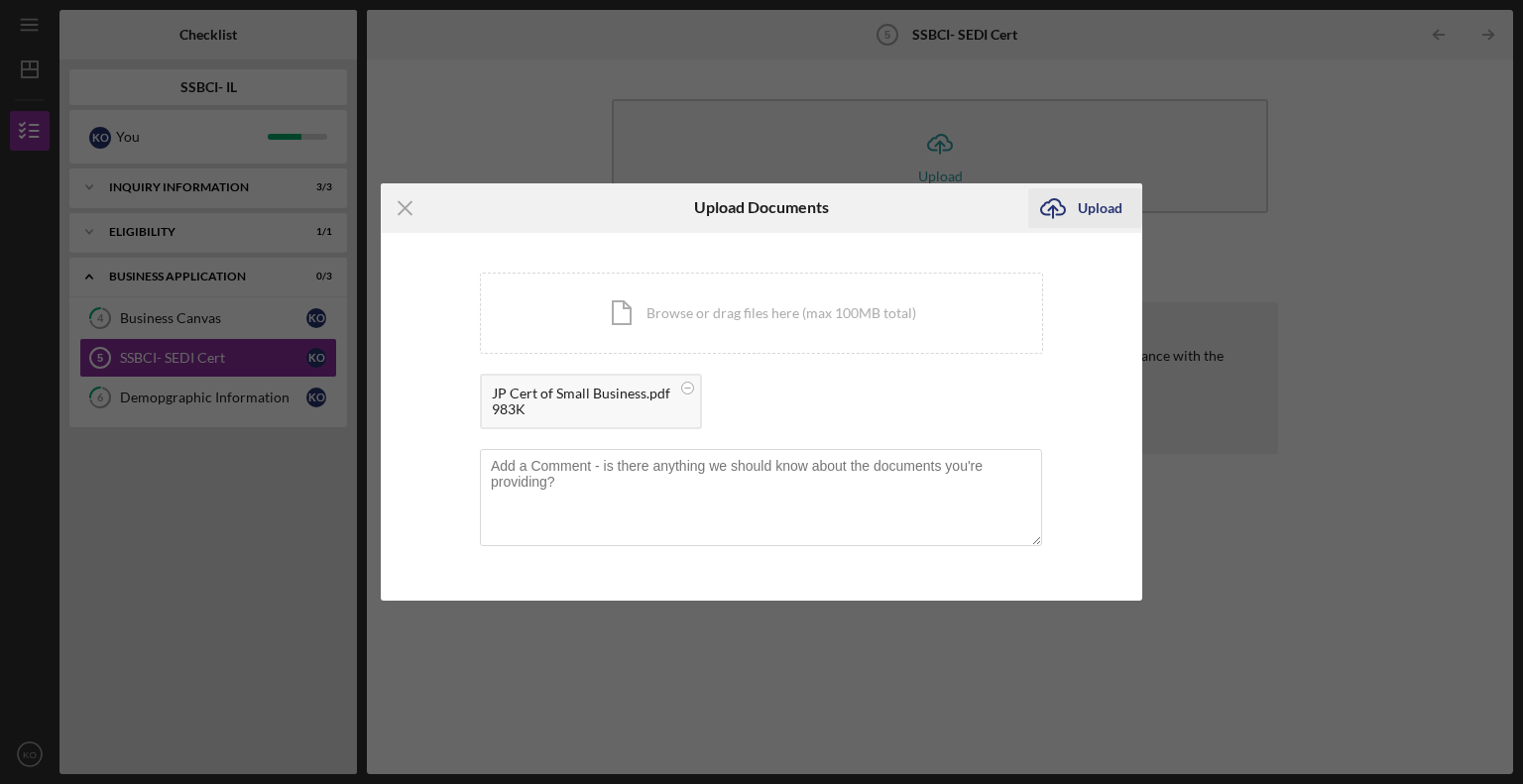 click on "Upload" at bounding box center [1100, 208] 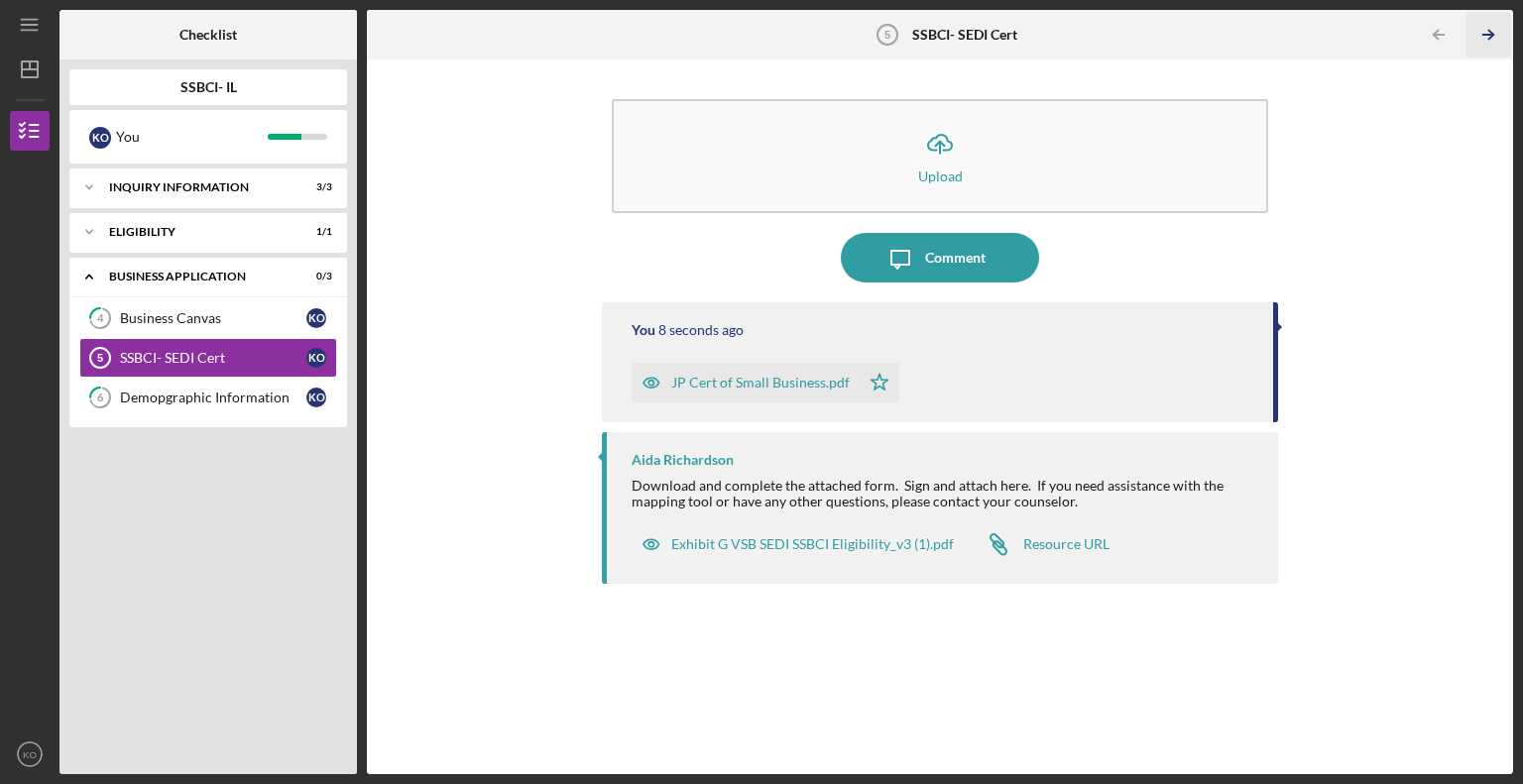 click on "Icon/Table Pagination Arrow" 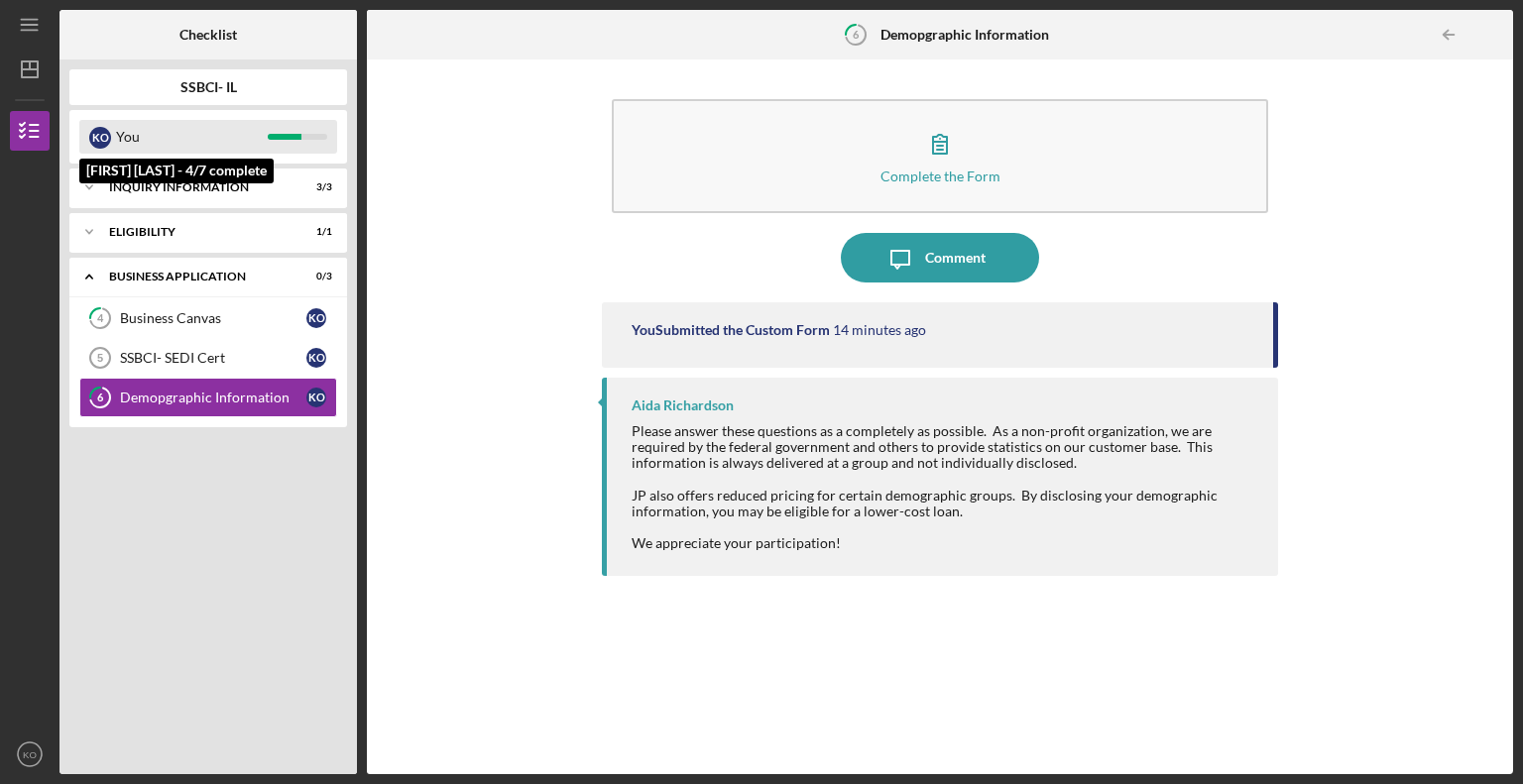 click at bounding box center (297, 137) 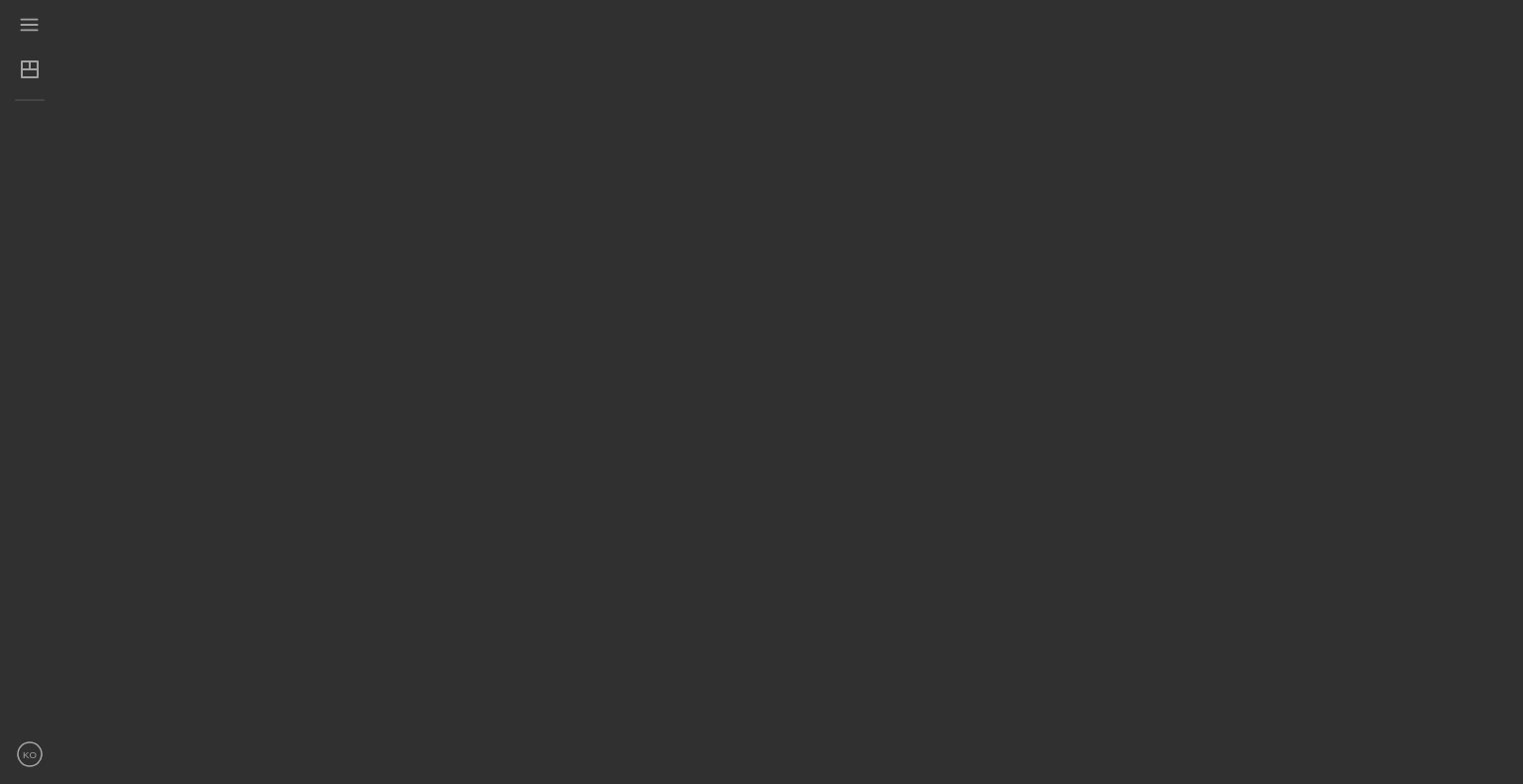 scroll, scrollTop: 0, scrollLeft: 0, axis: both 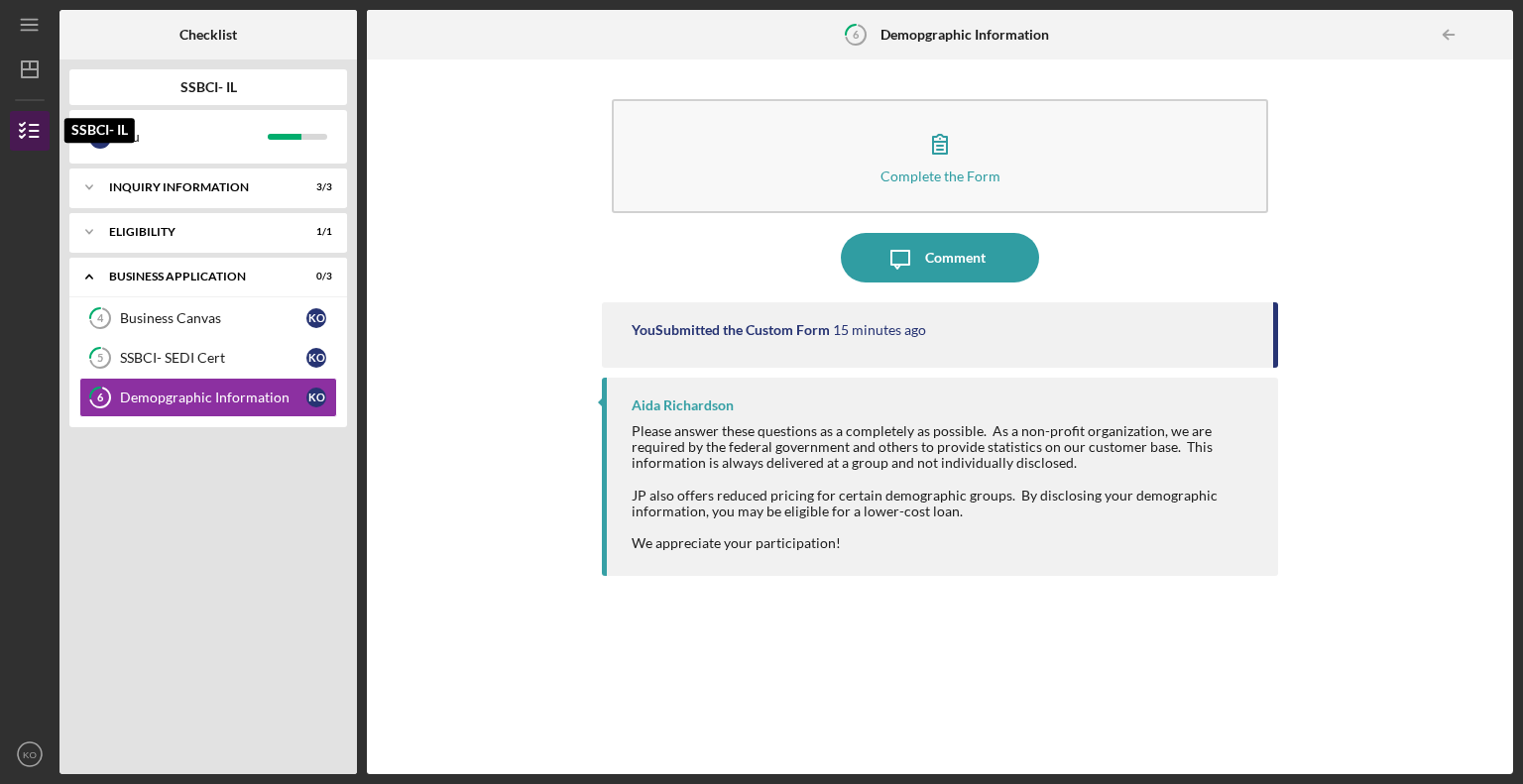 click 